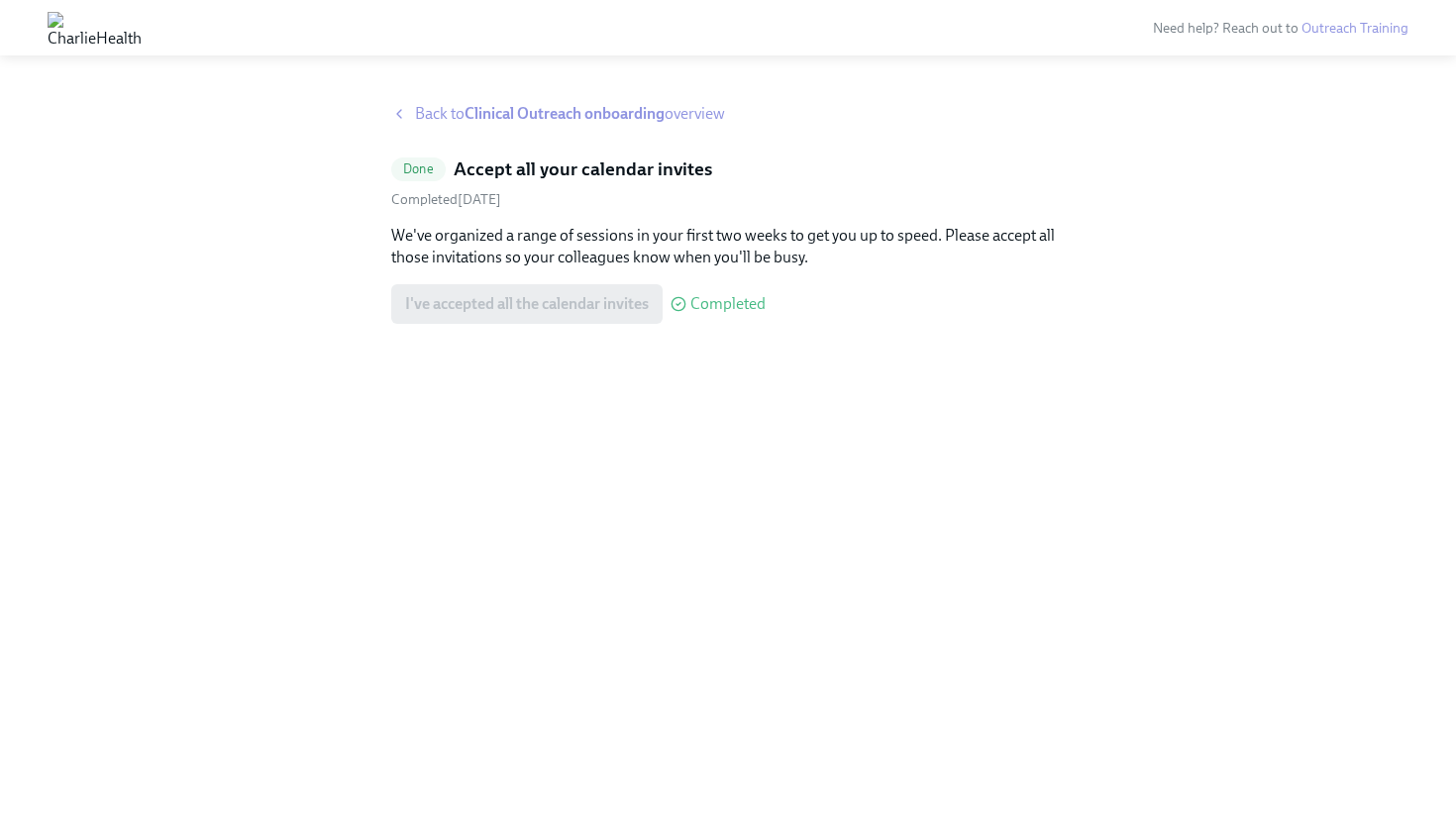 scroll, scrollTop: 0, scrollLeft: 0, axis: both 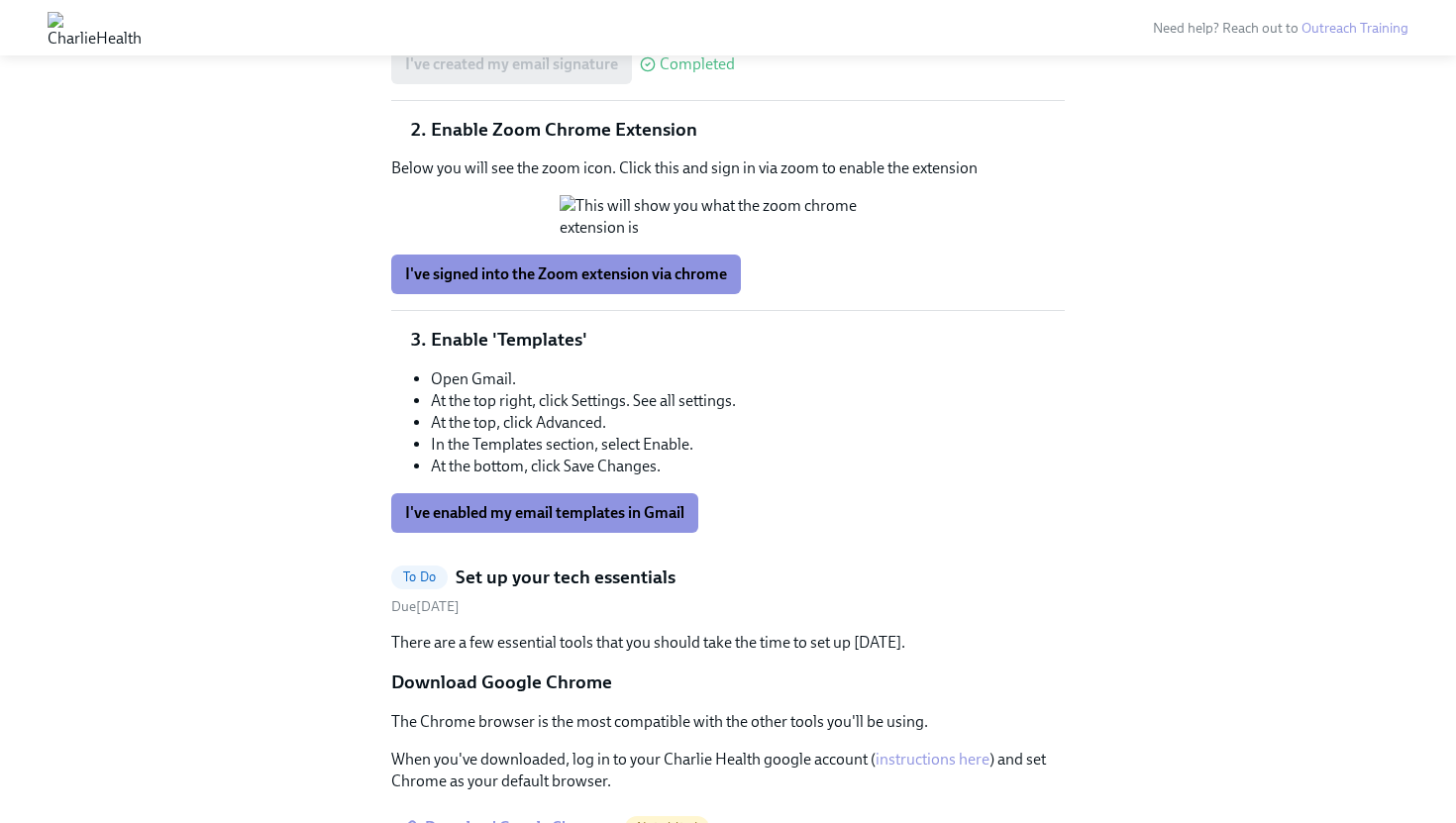 click on "Below you will see the zoom icon. Click this and sign in via zoom to enable the extension" at bounding box center (728, 168) 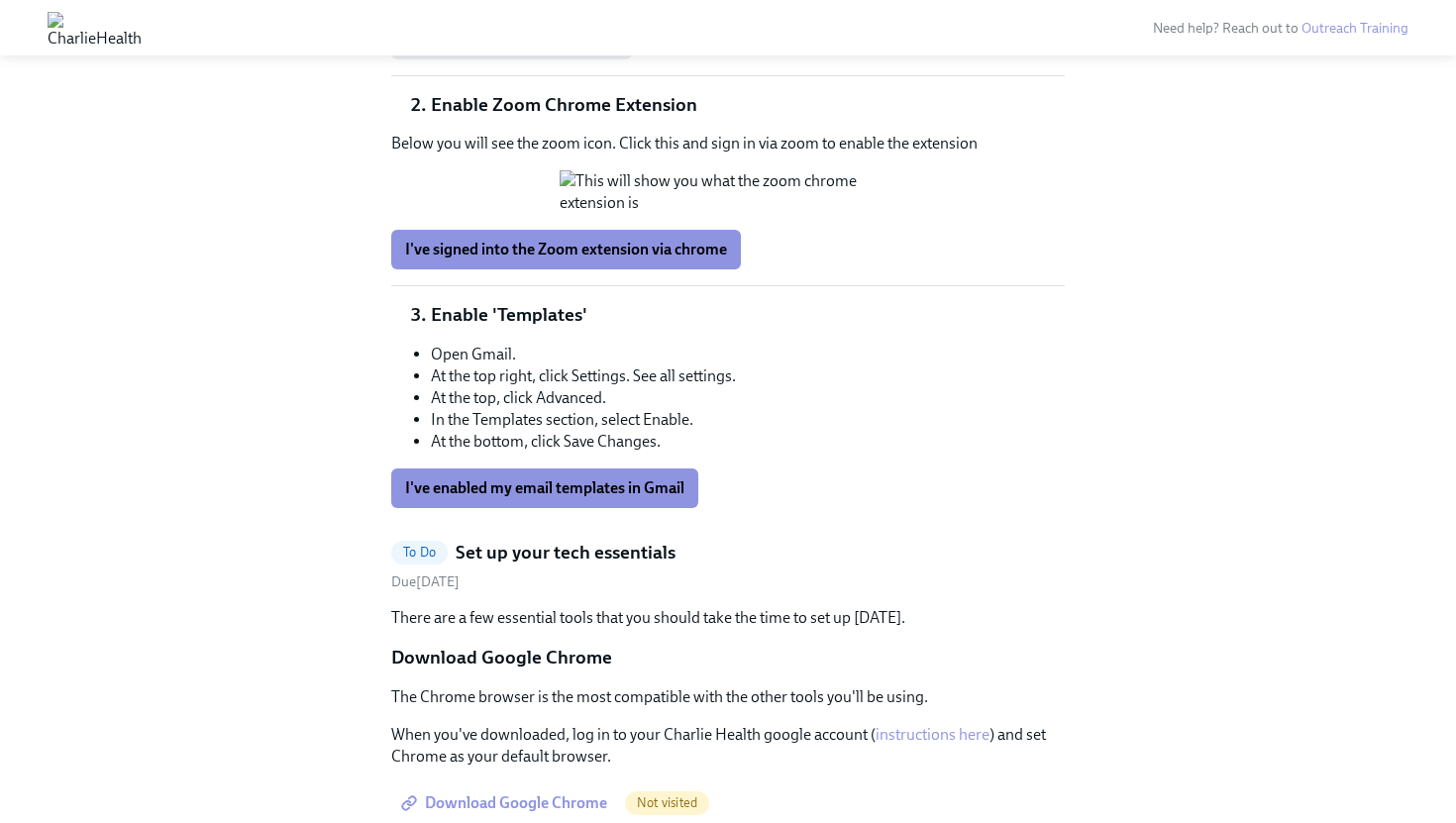 scroll, scrollTop: 857, scrollLeft: 0, axis: vertical 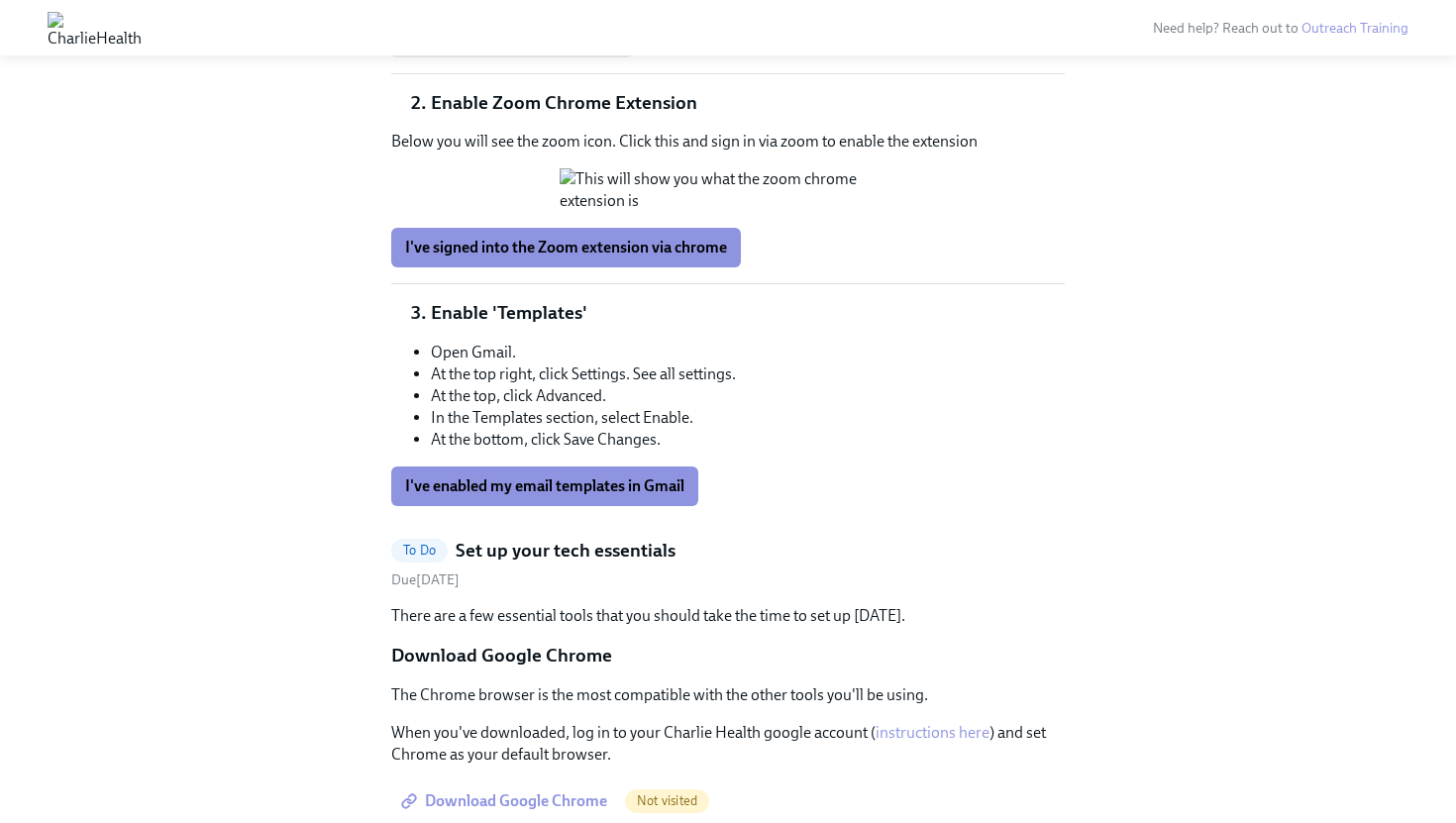 click at bounding box center (728, 190) 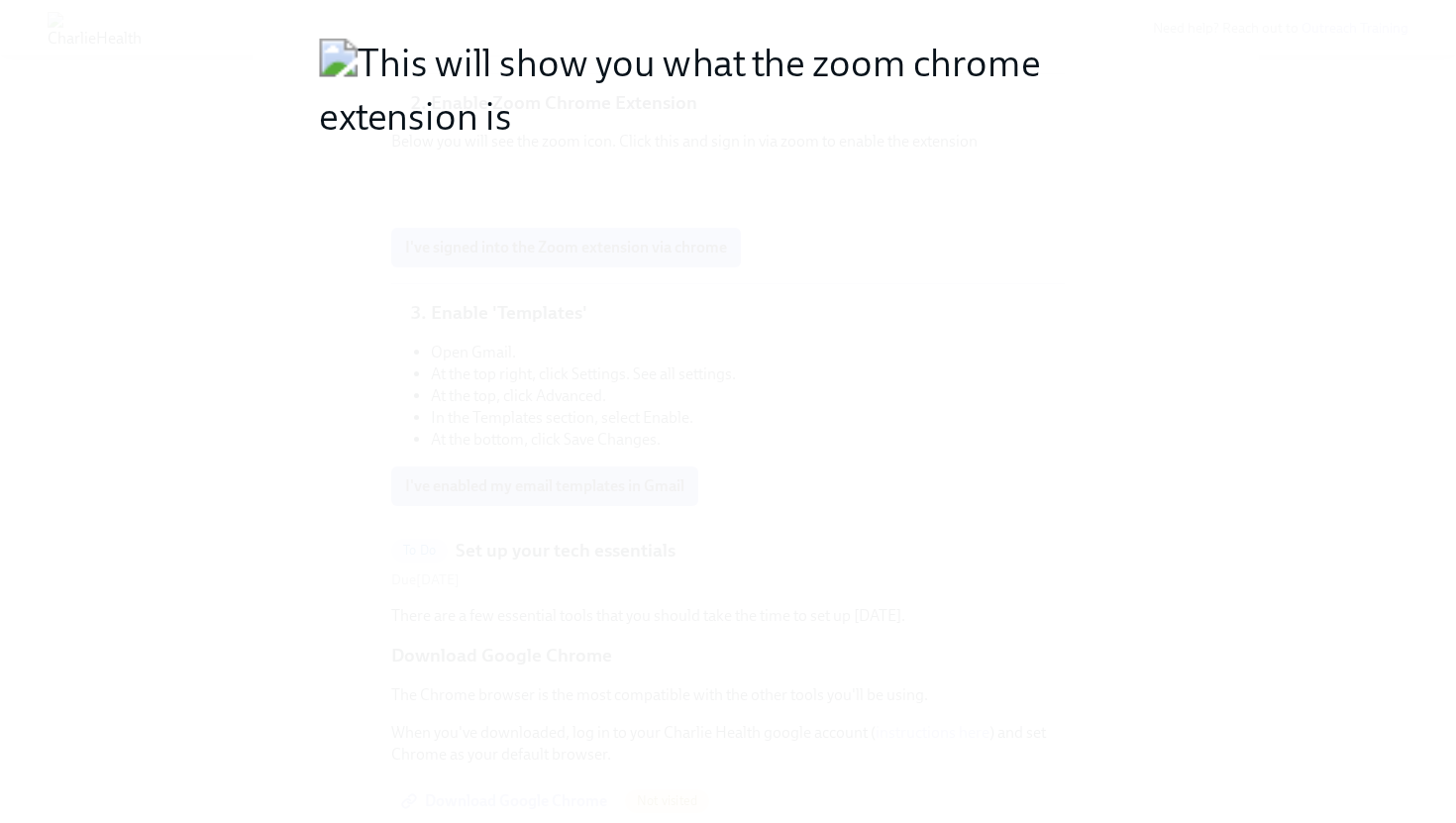 click at bounding box center (728, 411) 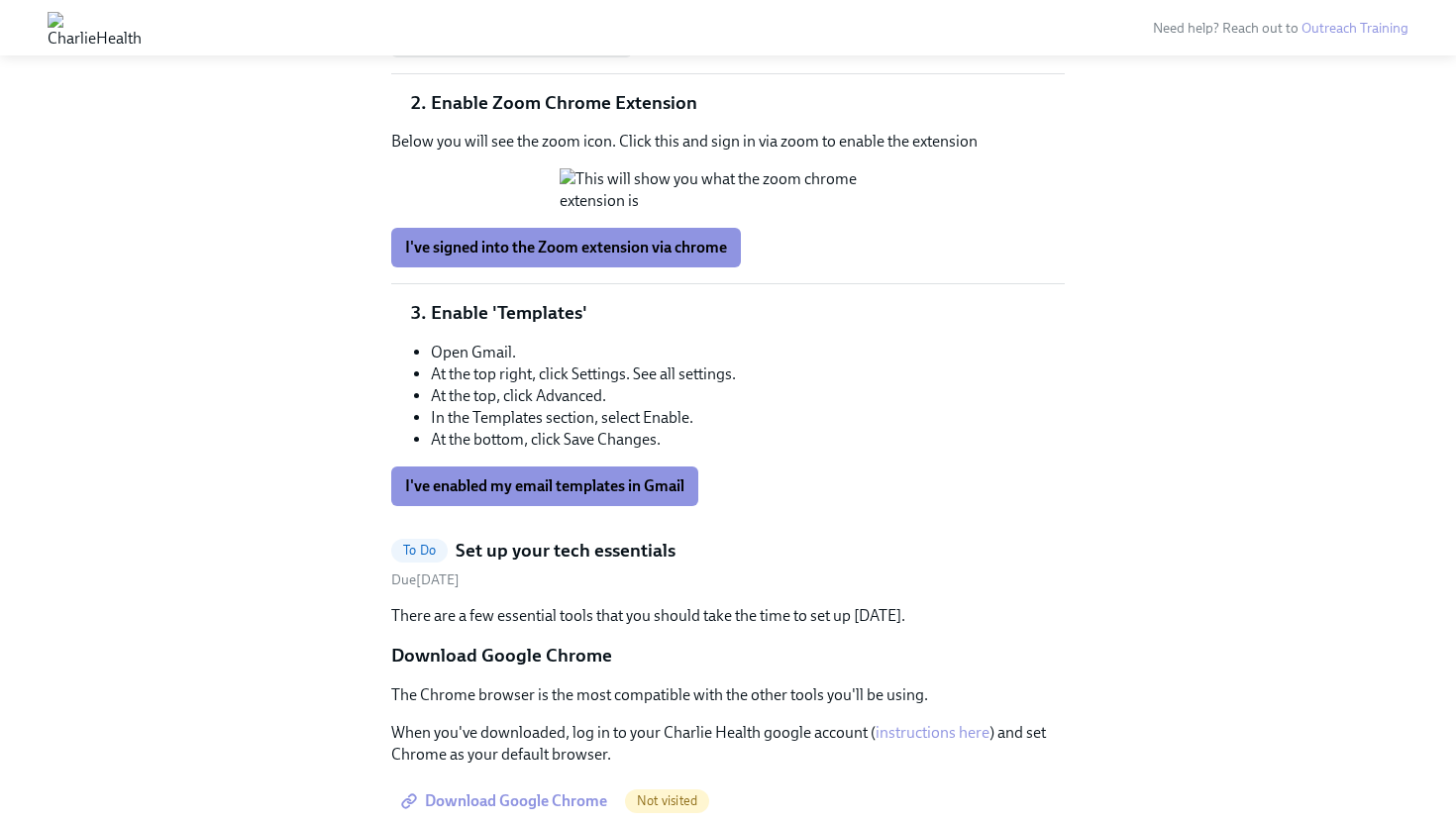 click at bounding box center (728, 190) 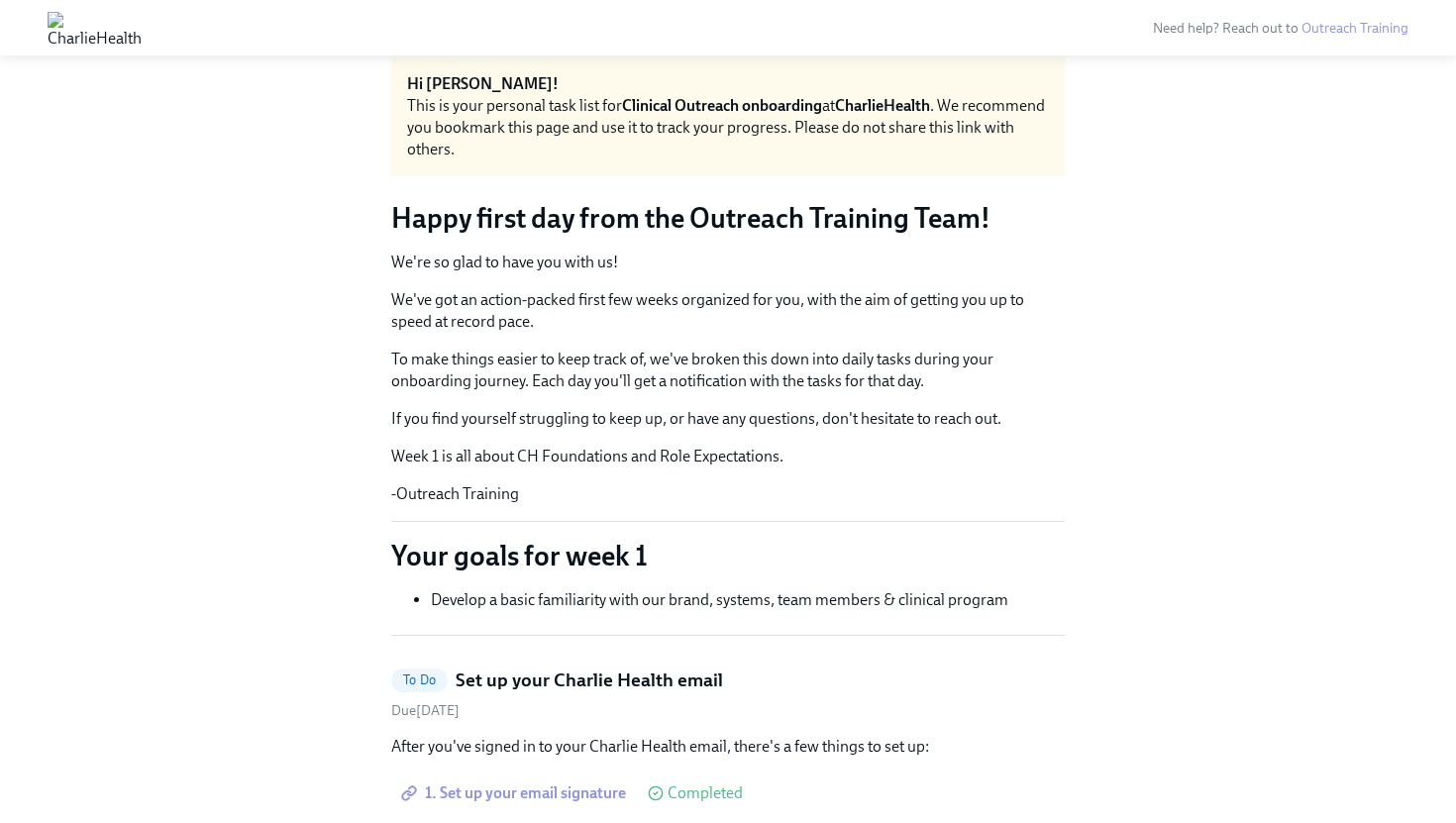 scroll, scrollTop: 0, scrollLeft: 0, axis: both 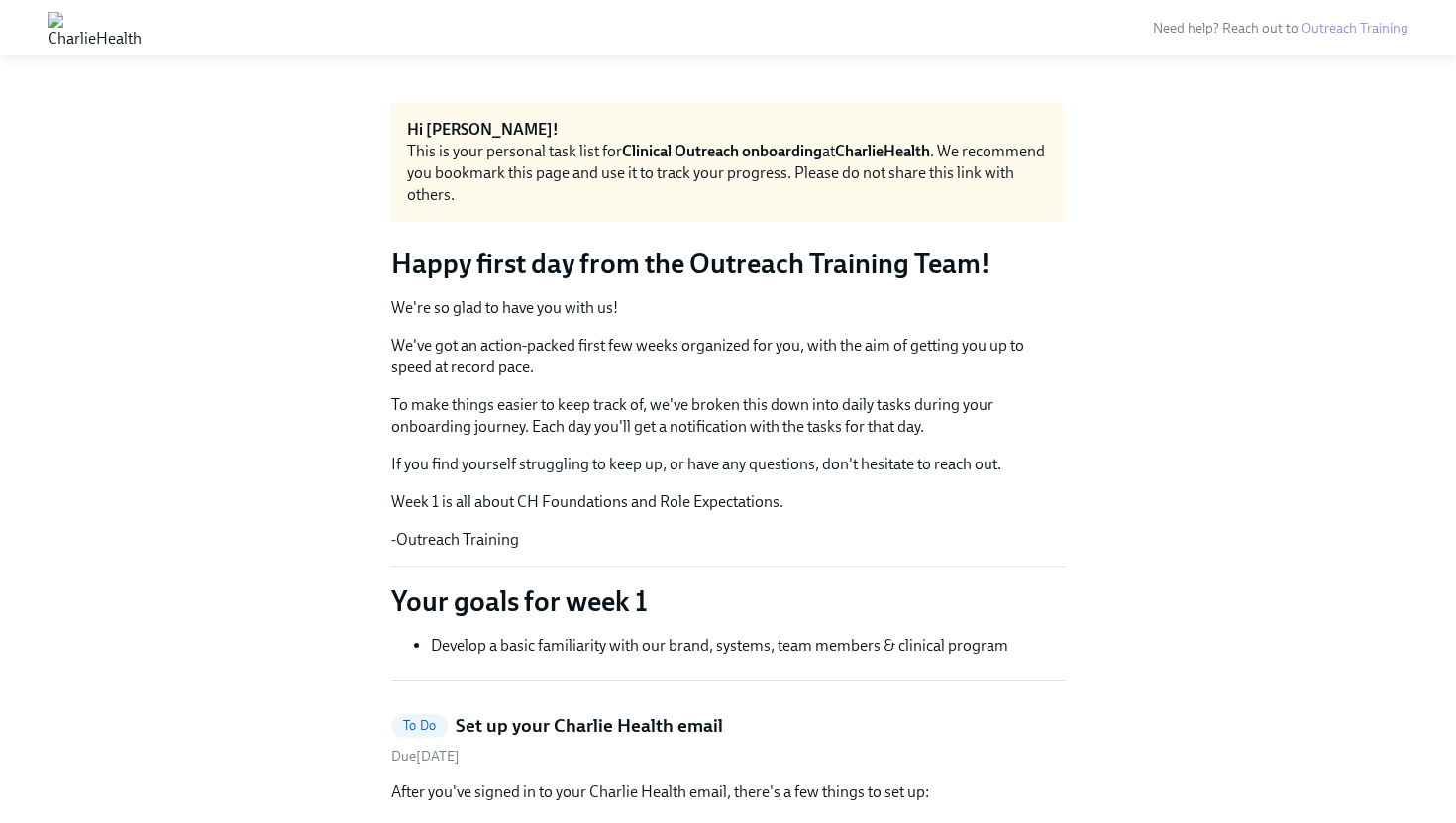 click on "We've got an action-packed first few weeks organized for you, with the aim of getting you up to speed at record pace." at bounding box center [728, 357] 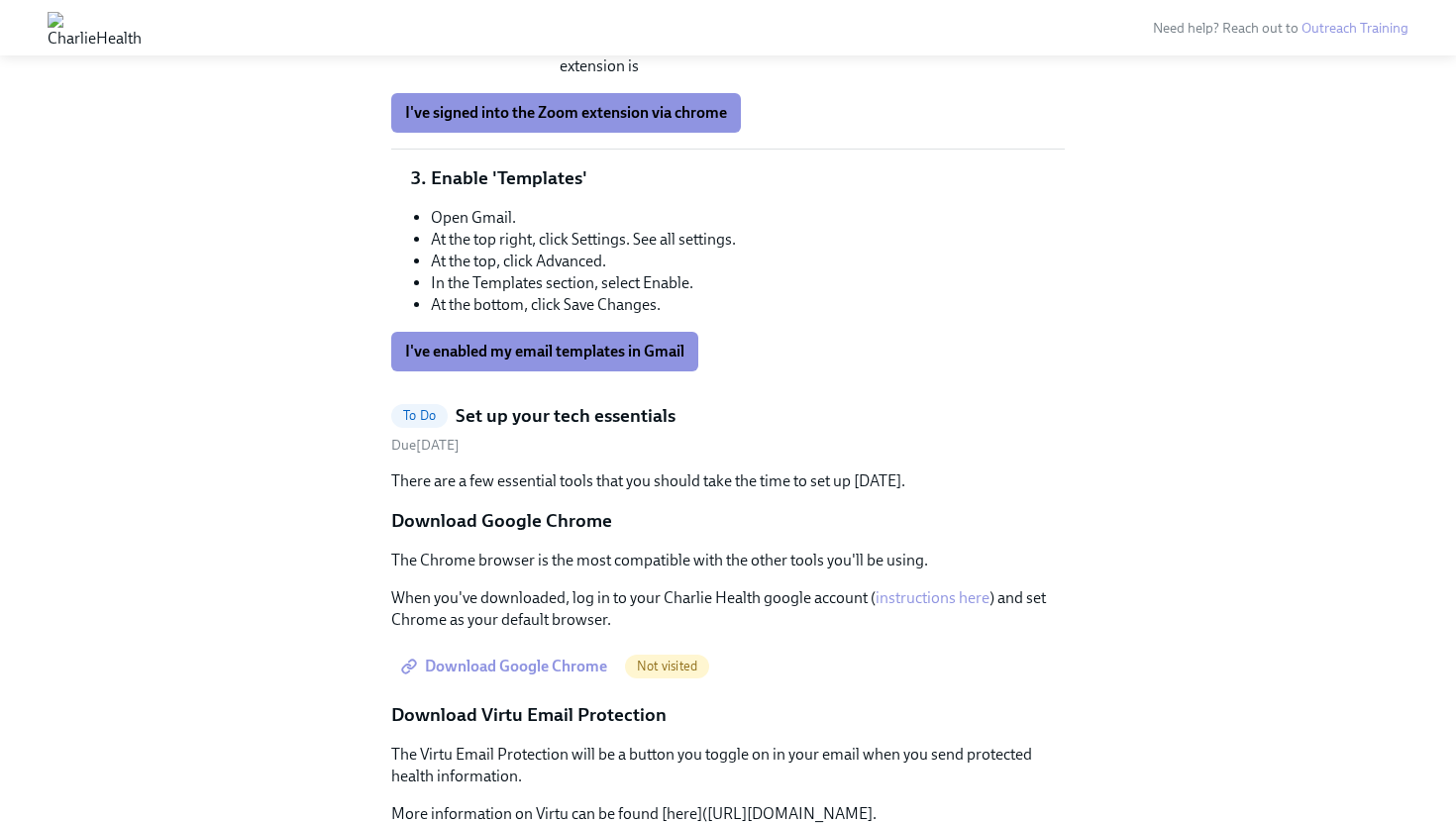 scroll, scrollTop: 1219, scrollLeft: 0, axis: vertical 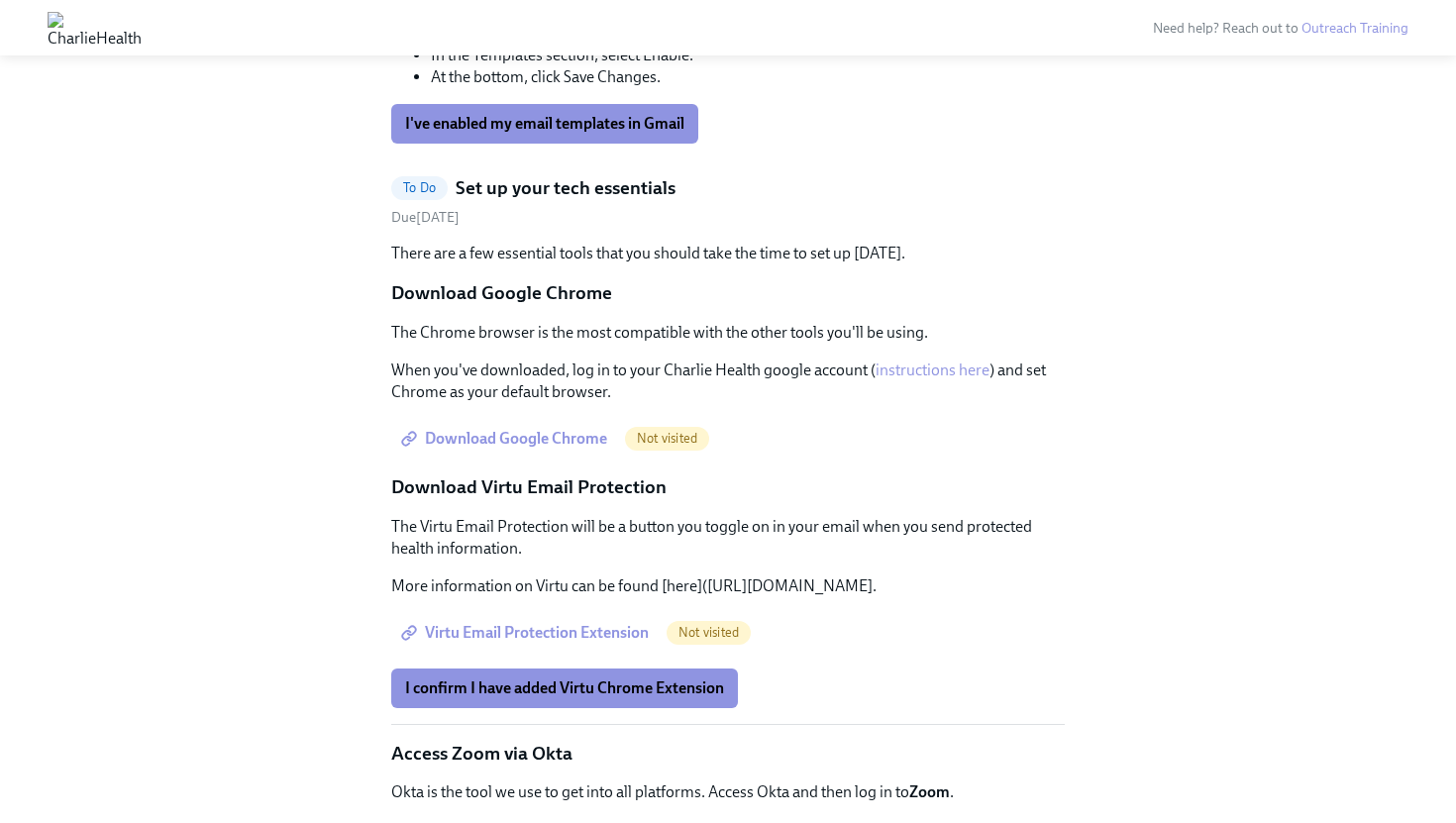 click on "At the top right, click Settings. See all settings." at bounding box center [748, 12] 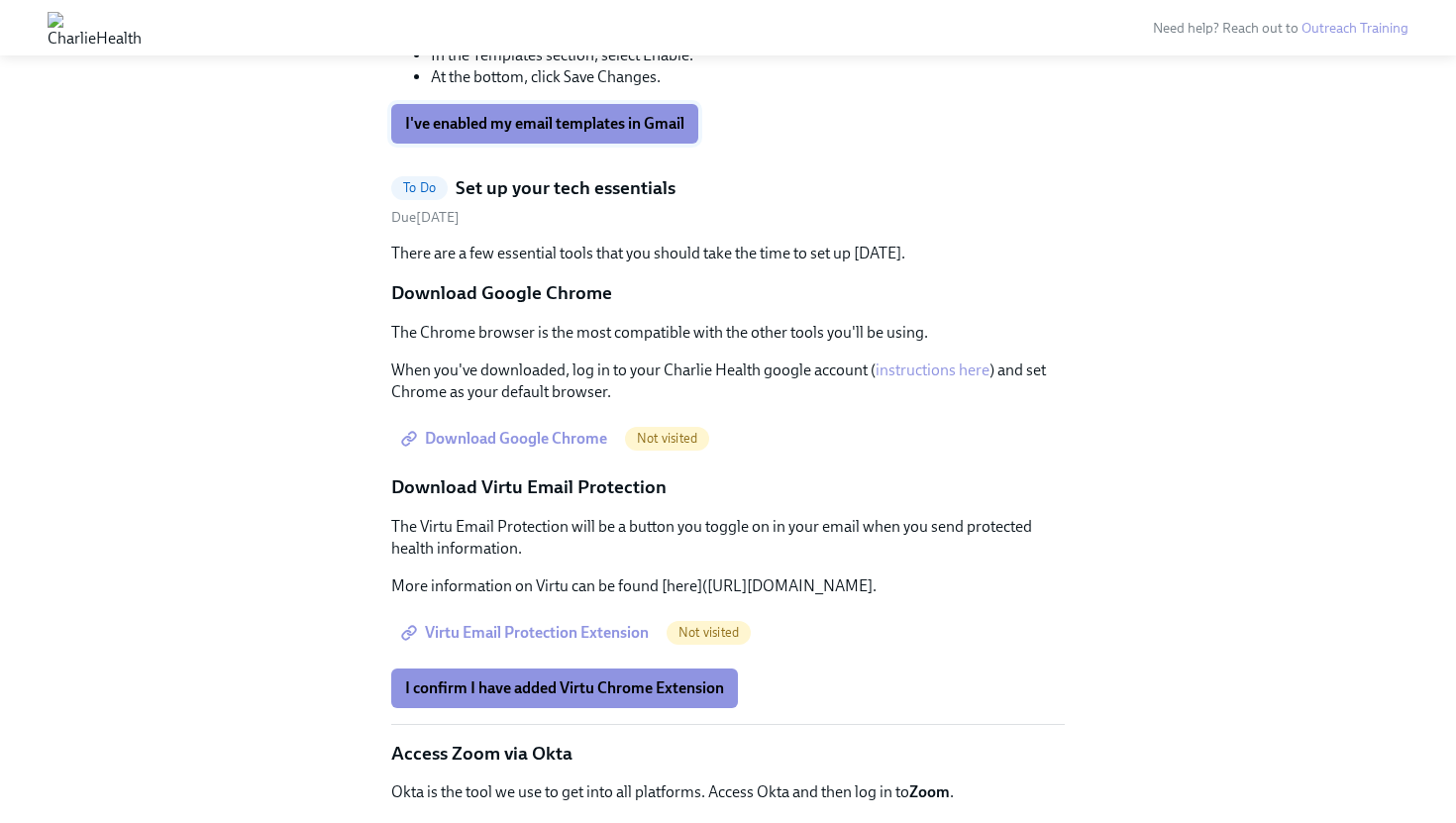 click on "I've enabled my email templates in Gmail" at bounding box center (545, 124) 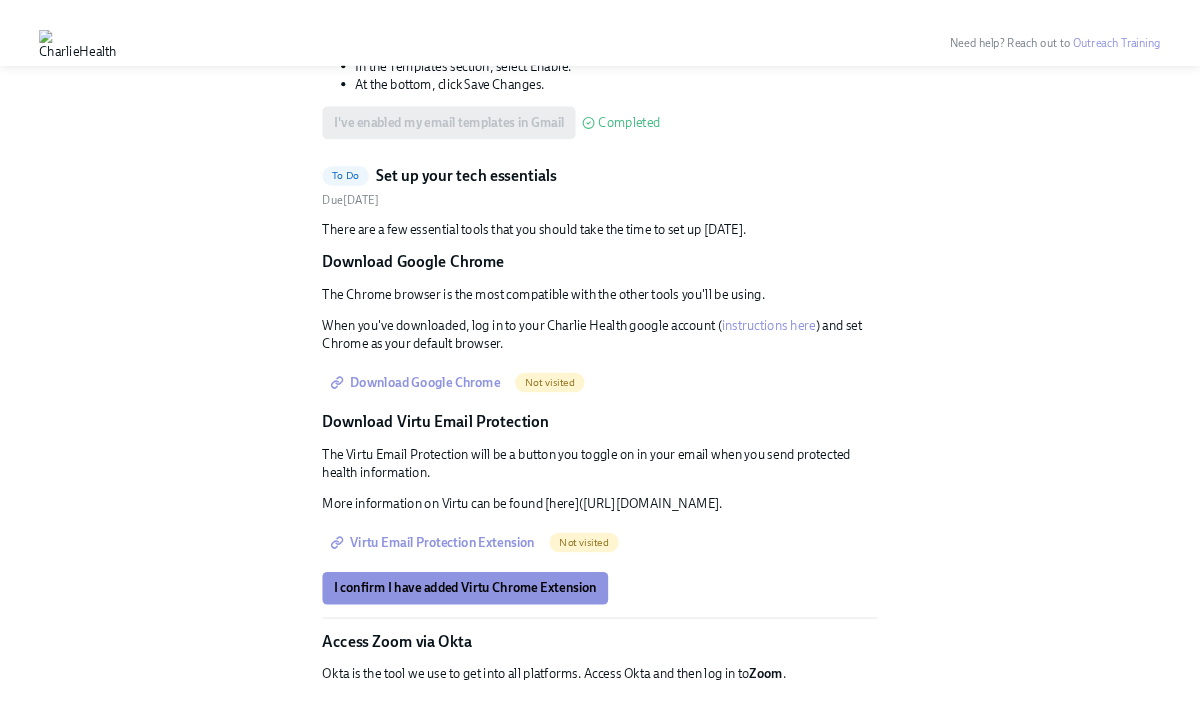 scroll, scrollTop: 1237, scrollLeft: 0, axis: vertical 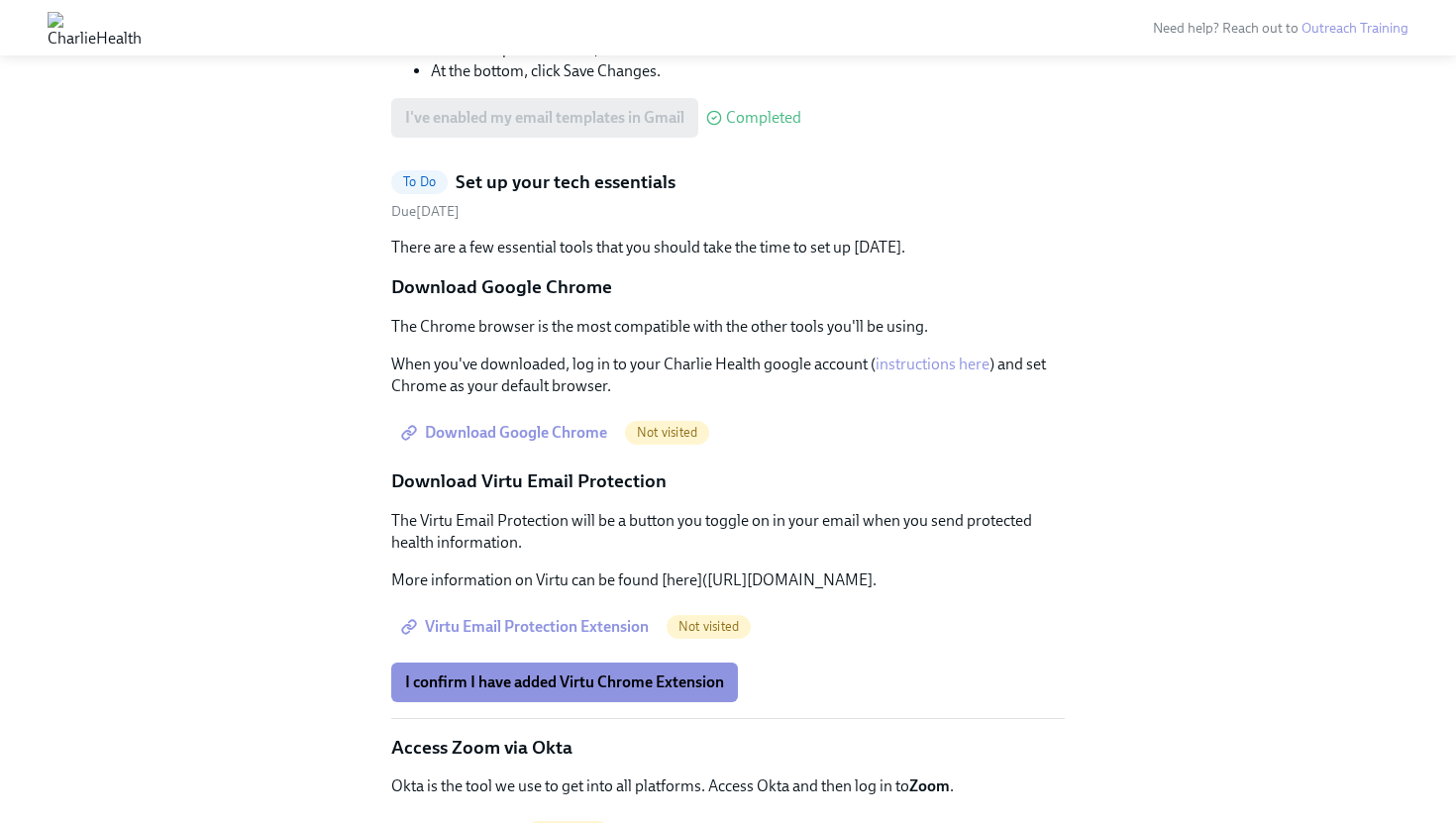 click on "Download Google Chrome" at bounding box center [506, 433] 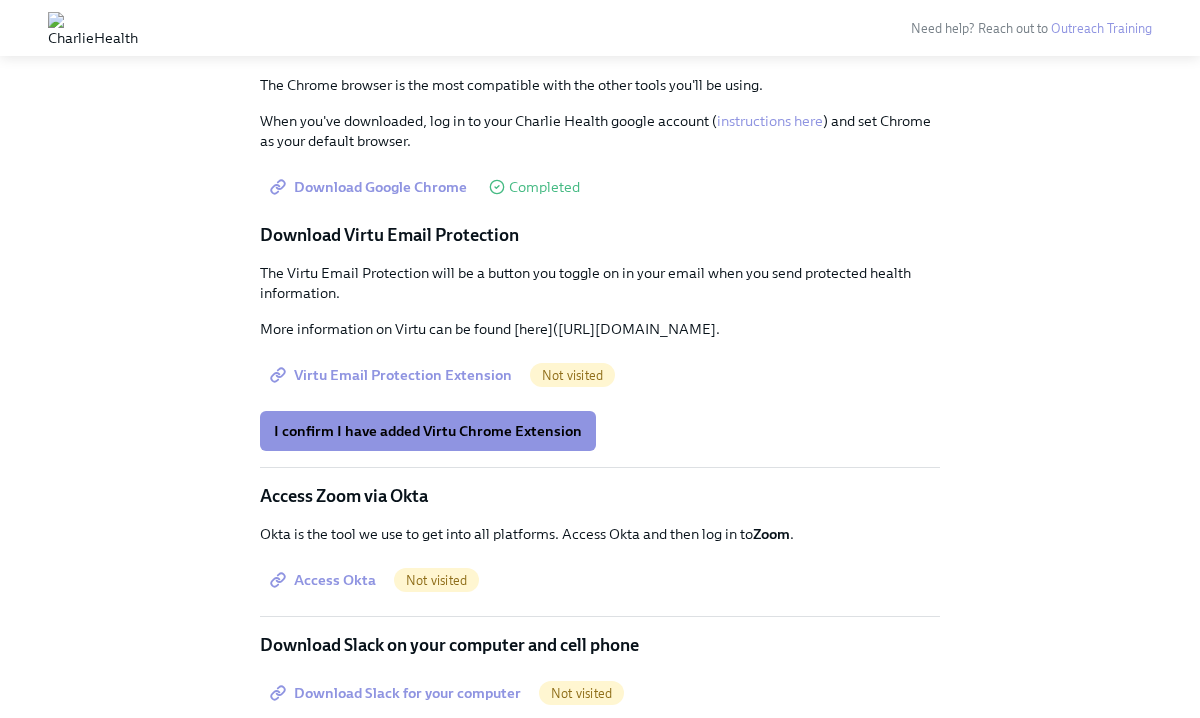 scroll, scrollTop: 1413, scrollLeft: 0, axis: vertical 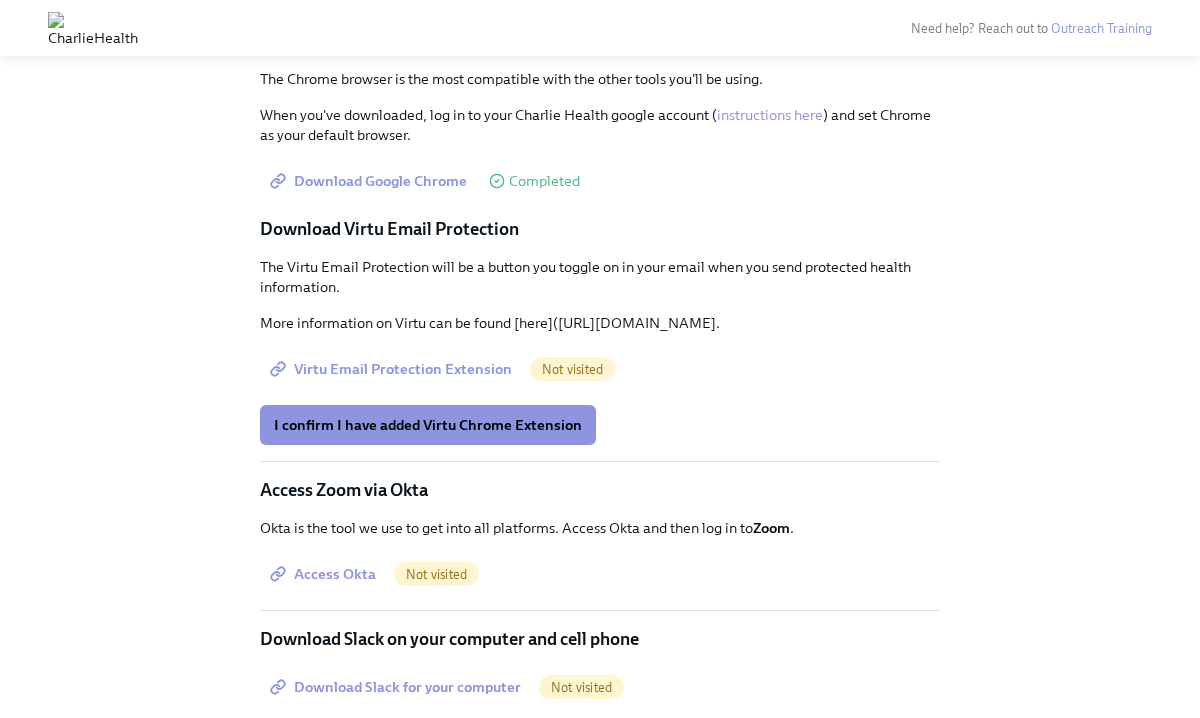 click on "Completed" at bounding box center [544, 181] 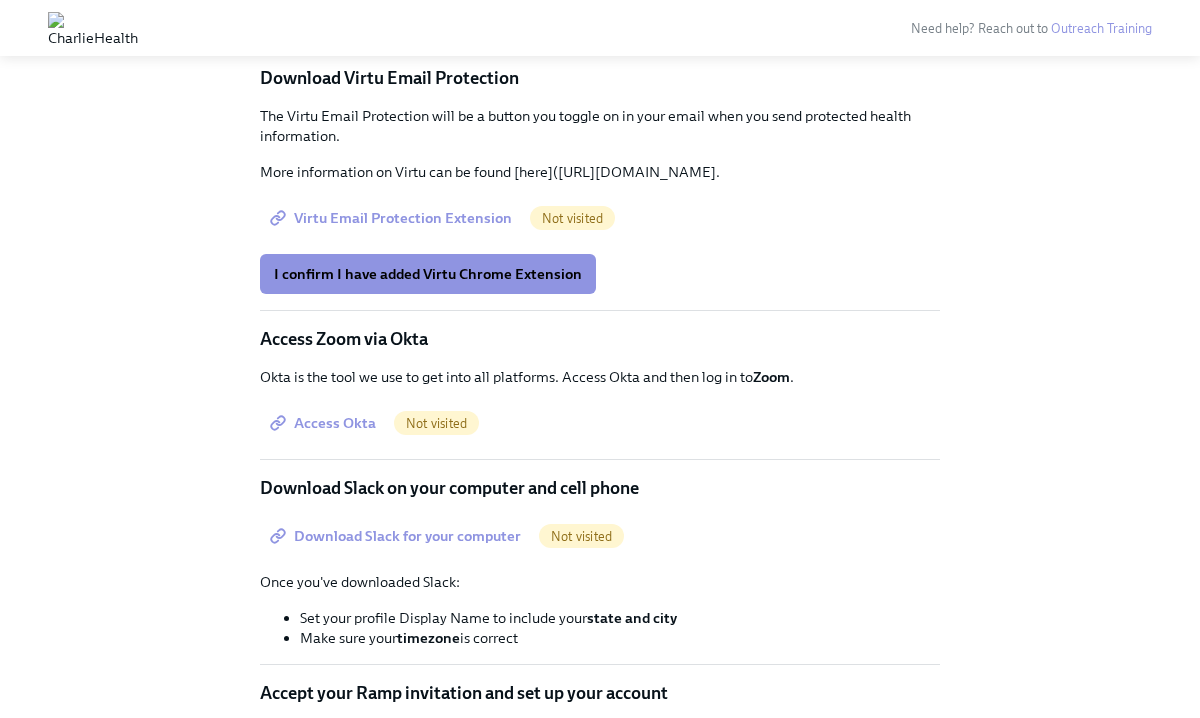 scroll, scrollTop: 1533, scrollLeft: 0, axis: vertical 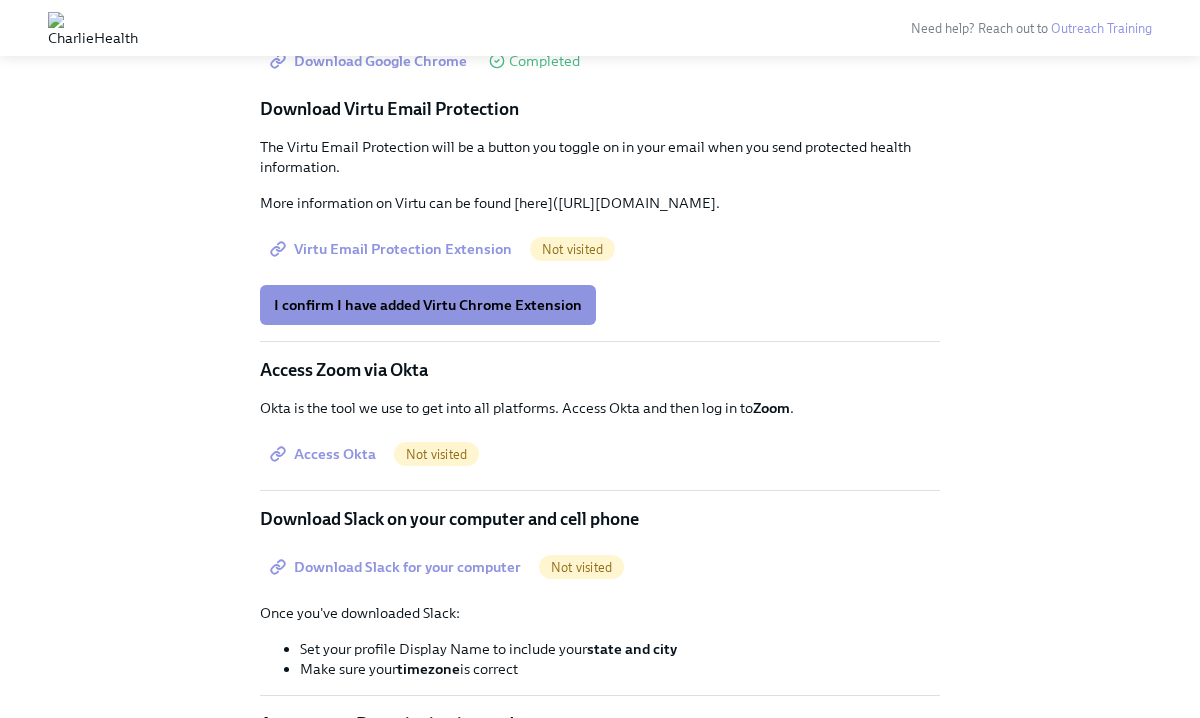drag, startPoint x: 328, startPoint y: 264, endPoint x: 521, endPoint y: 270, distance: 193.09325 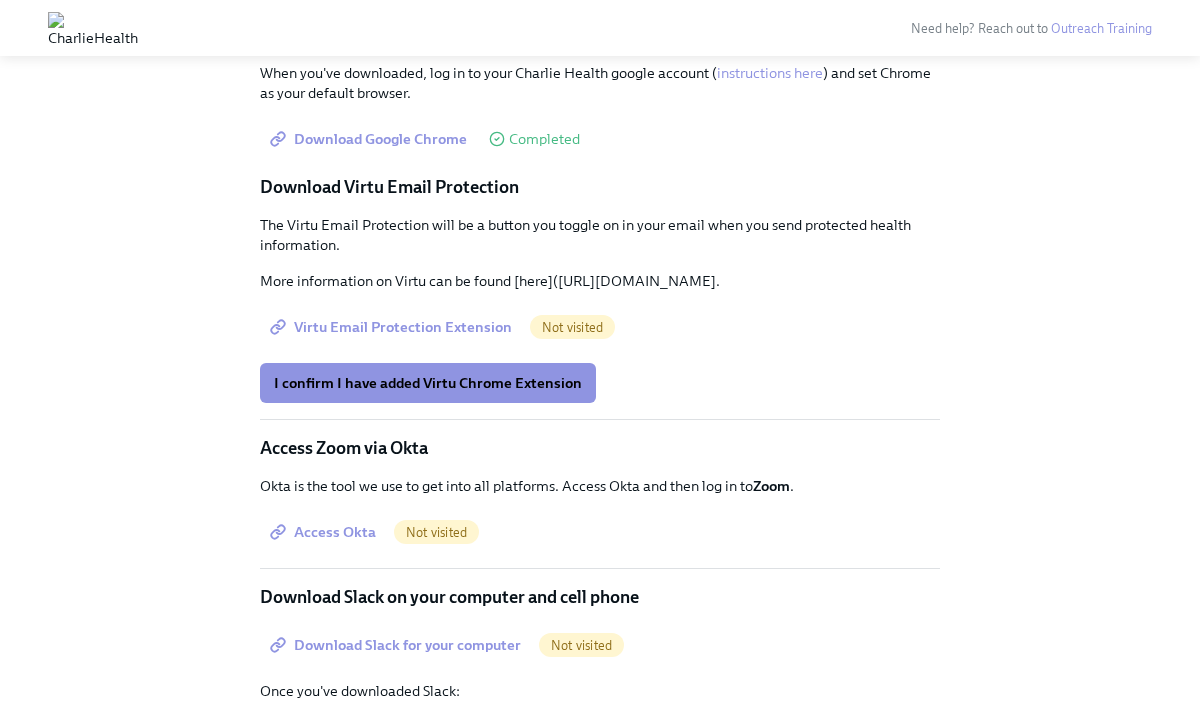 scroll, scrollTop: 1459, scrollLeft: 0, axis: vertical 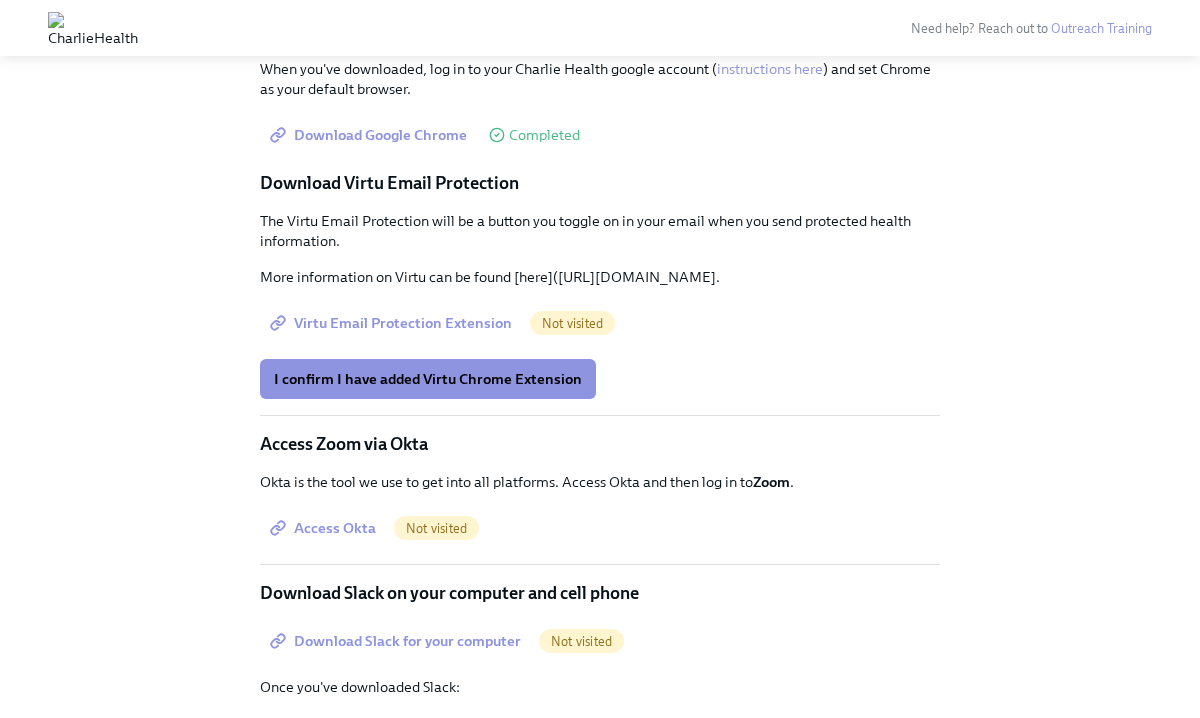 click on "Virtu Email Protection Extension" at bounding box center [393, 323] 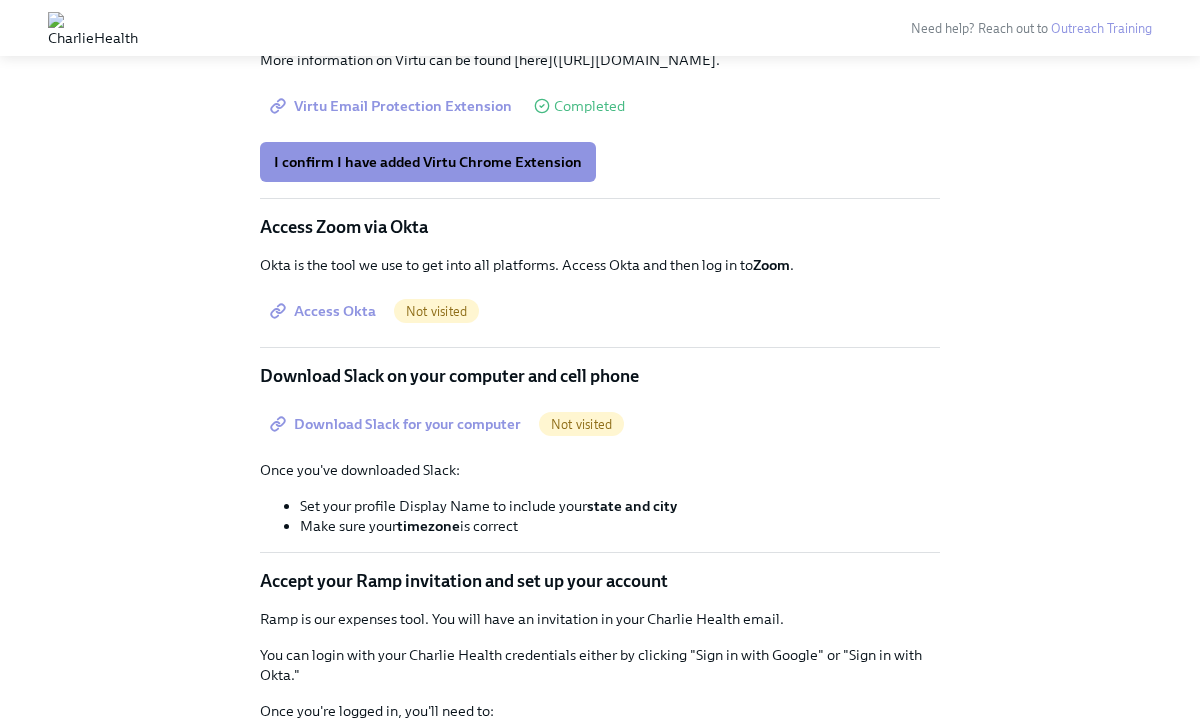 scroll, scrollTop: 1677, scrollLeft: 0, axis: vertical 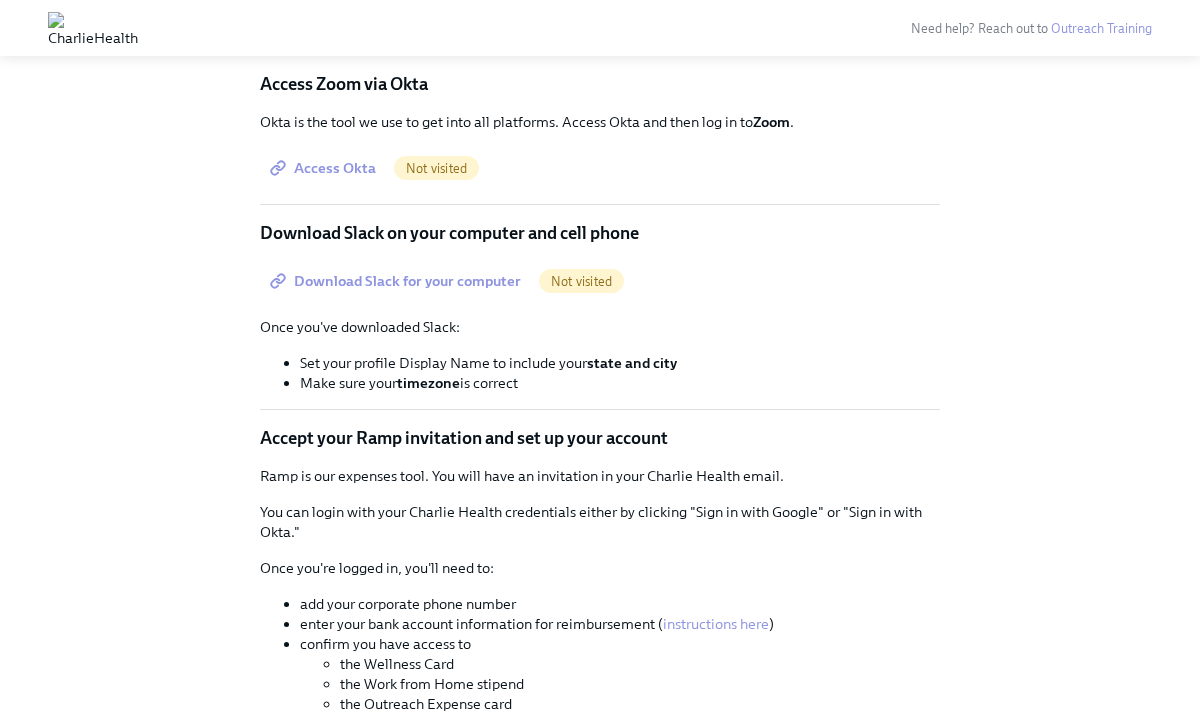 click on "I confirm I have added Virtu Chrome Extension" at bounding box center (428, 19) 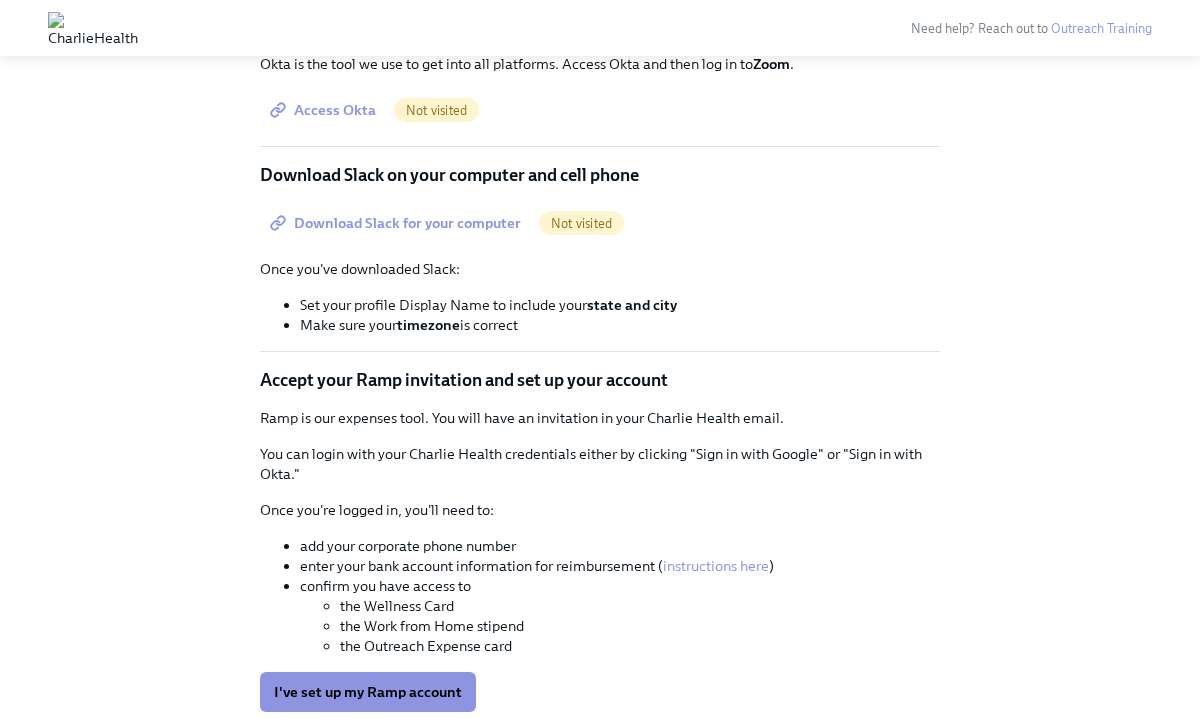 scroll, scrollTop: 1889, scrollLeft: 0, axis: vertical 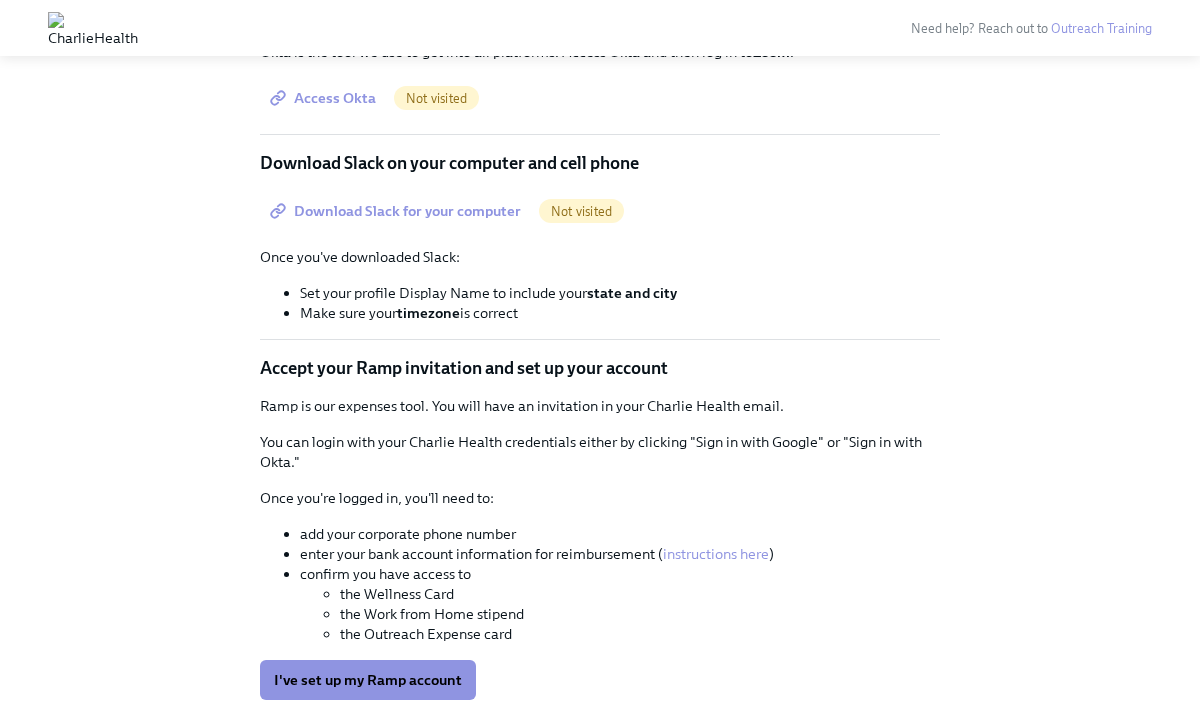 click on "Access Okta" at bounding box center [325, 98] 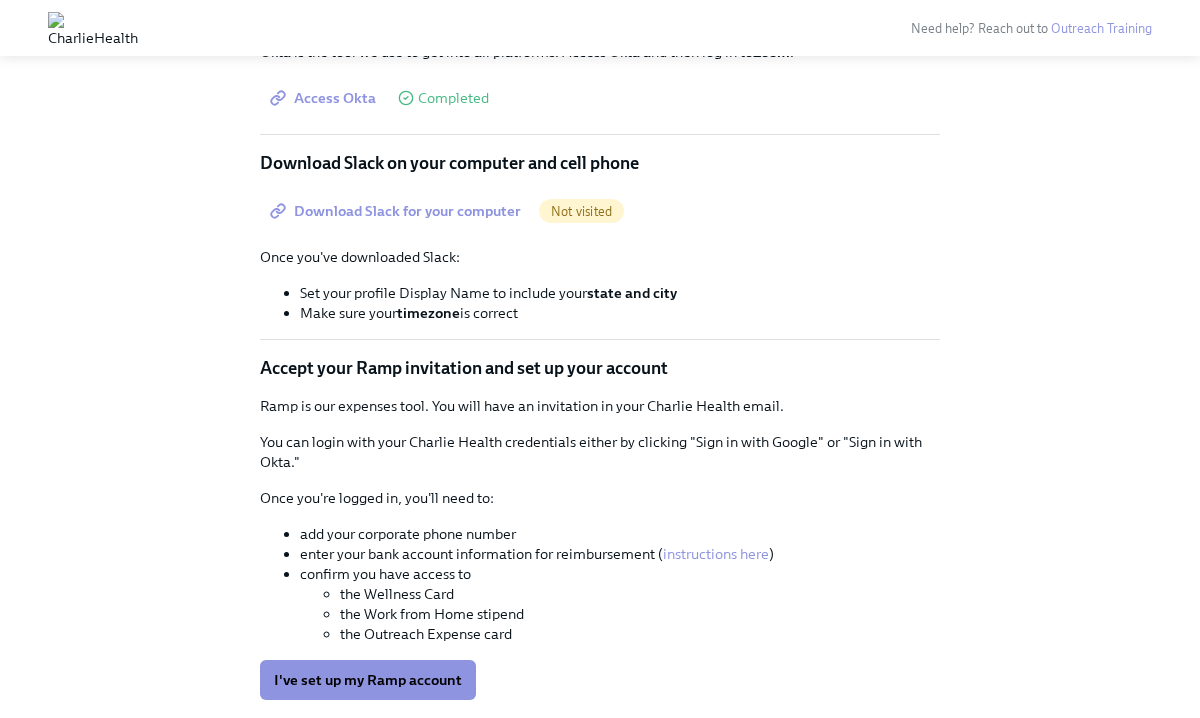 click on "Access Okta" at bounding box center [325, 98] 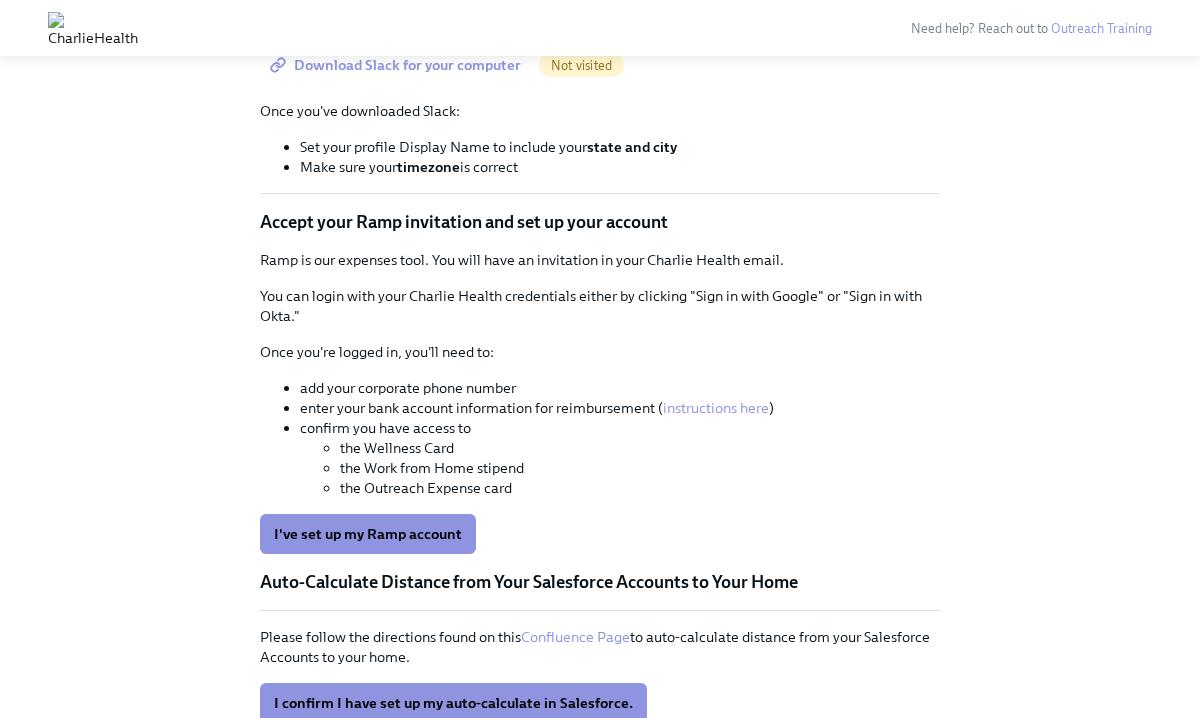 scroll, scrollTop: 2054, scrollLeft: 0, axis: vertical 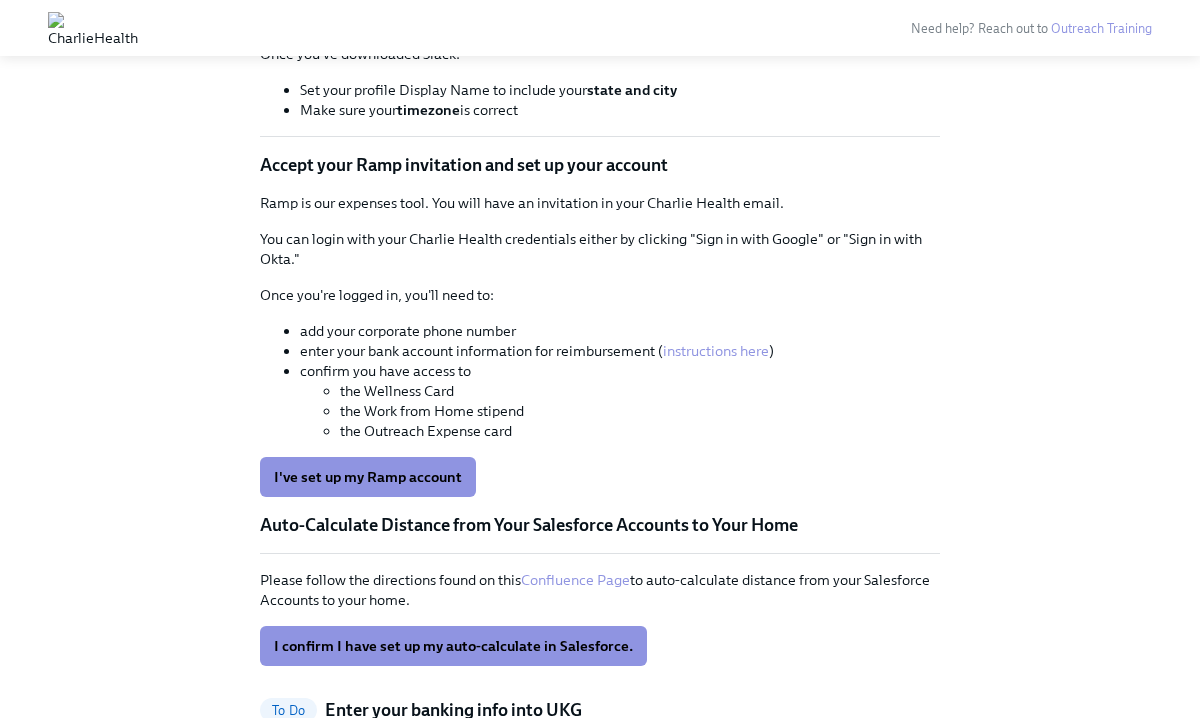 click on "Download Slack for your computer" at bounding box center (397, 8) 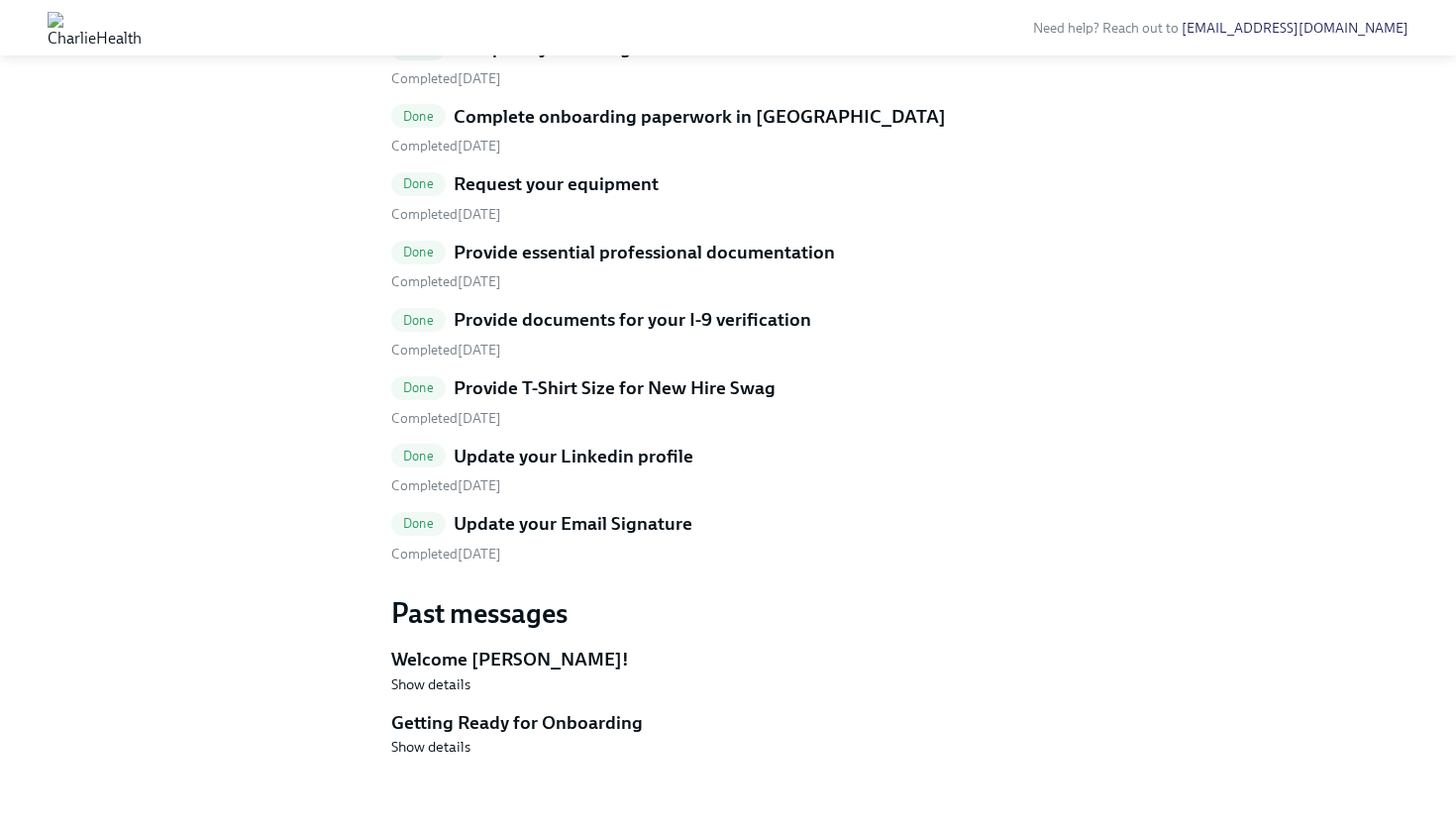 scroll, scrollTop: 0, scrollLeft: 0, axis: both 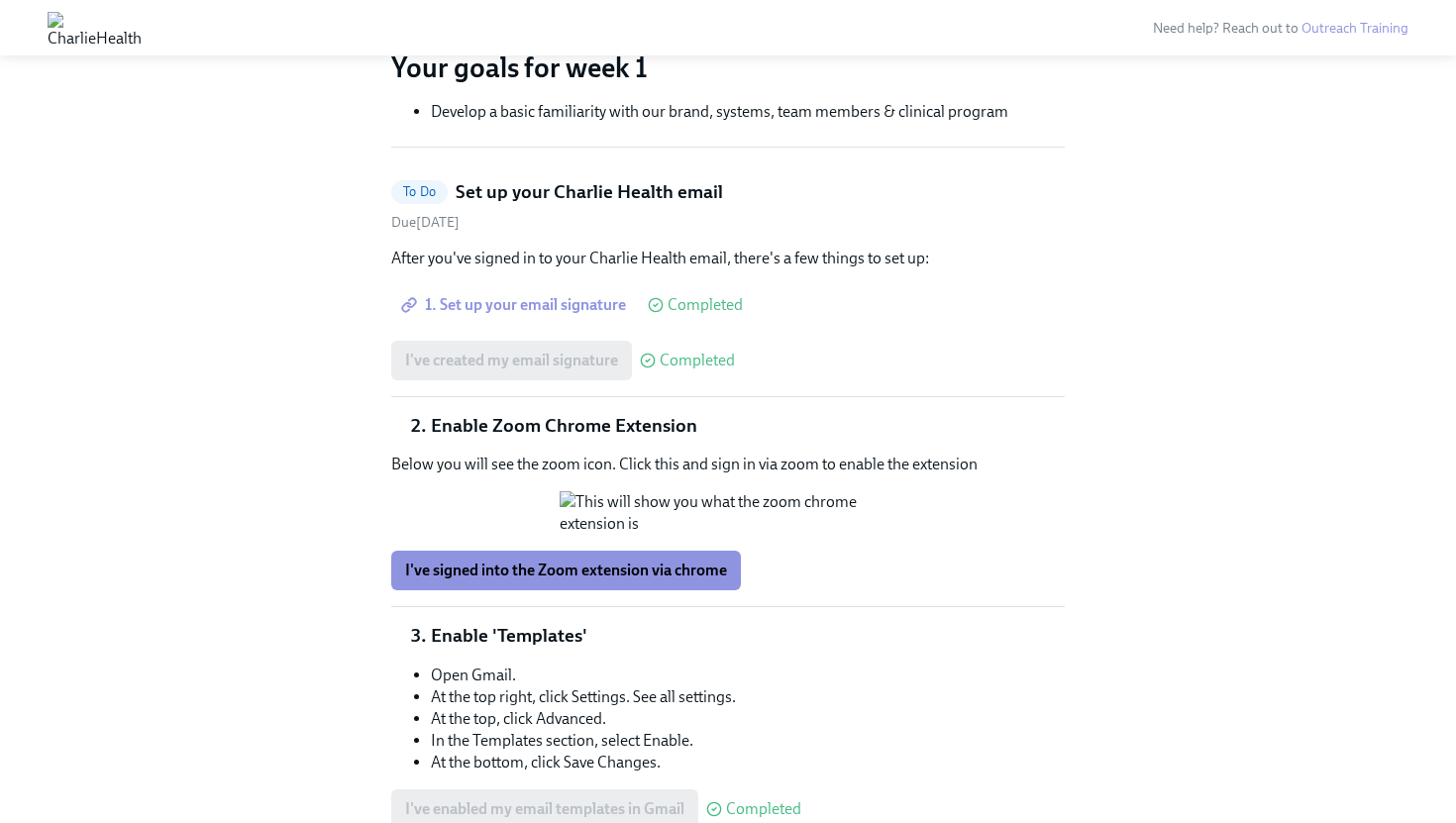 drag, startPoint x: 406, startPoint y: 242, endPoint x: 865, endPoint y: 227, distance: 459.24503 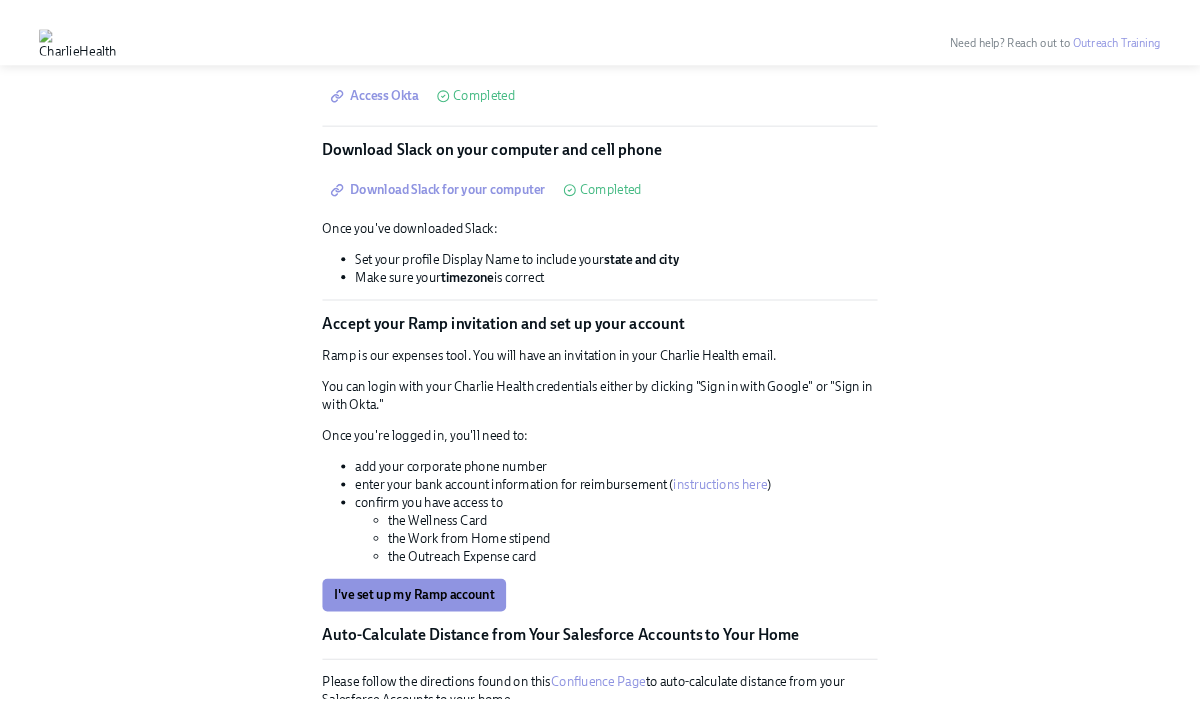scroll, scrollTop: 2233, scrollLeft: 0, axis: vertical 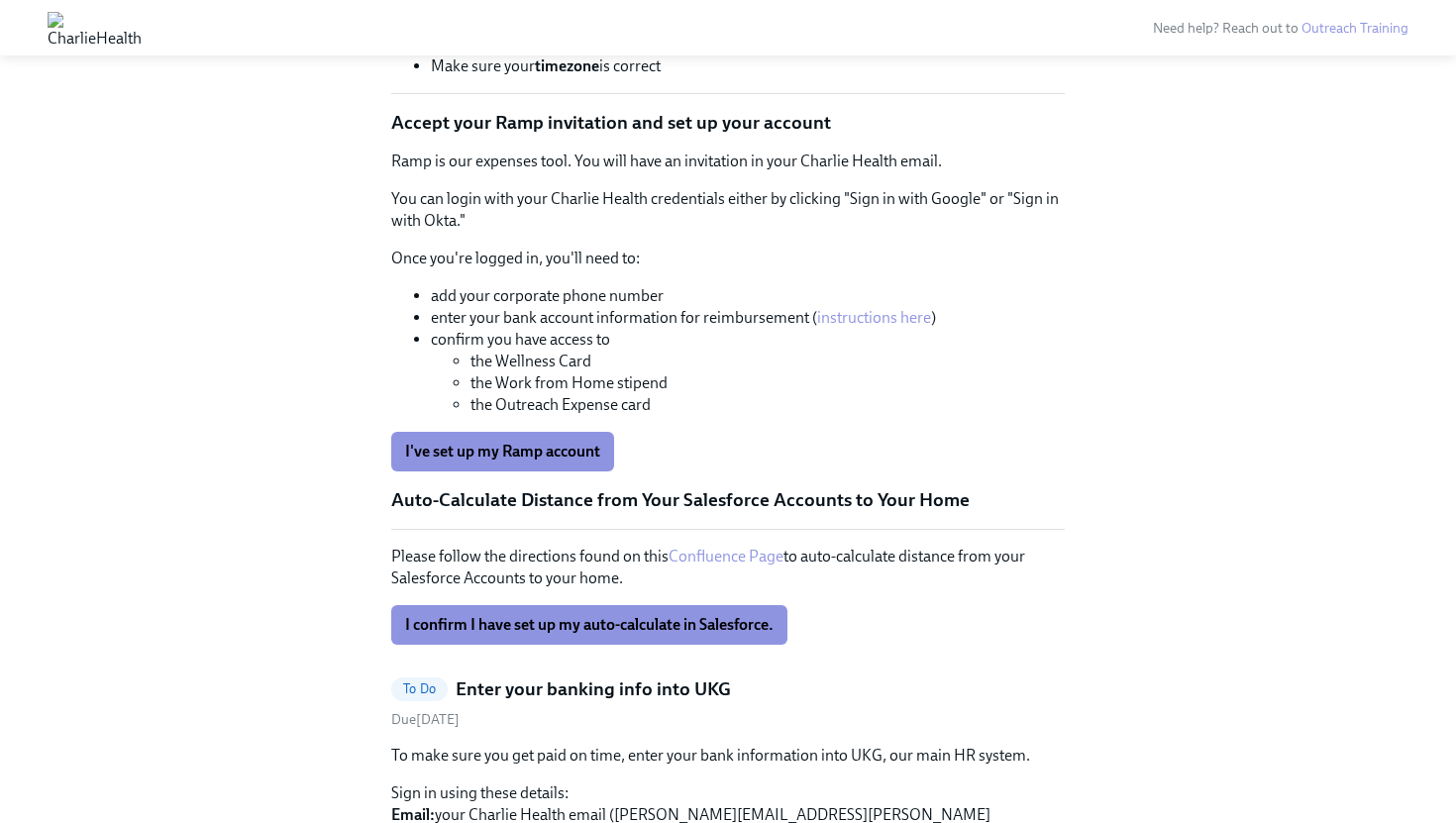 drag, startPoint x: 518, startPoint y: 329, endPoint x: 726, endPoint y: 315, distance: 208.47062 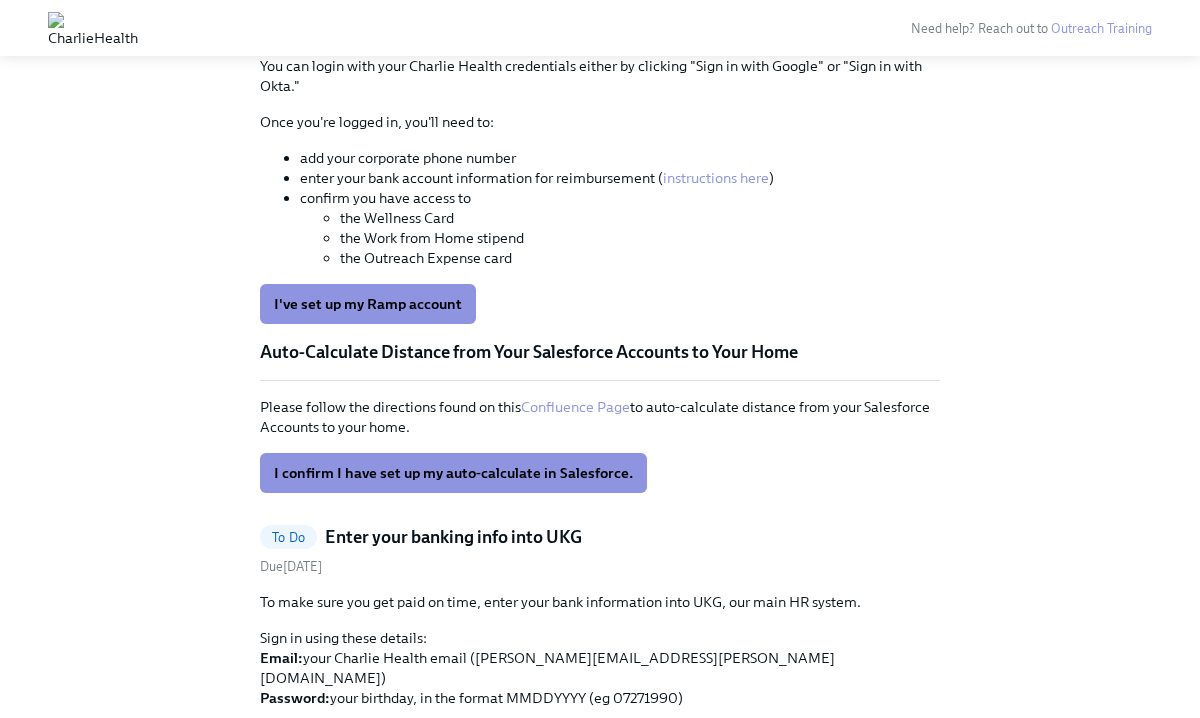 scroll, scrollTop: 2271, scrollLeft: 0, axis: vertical 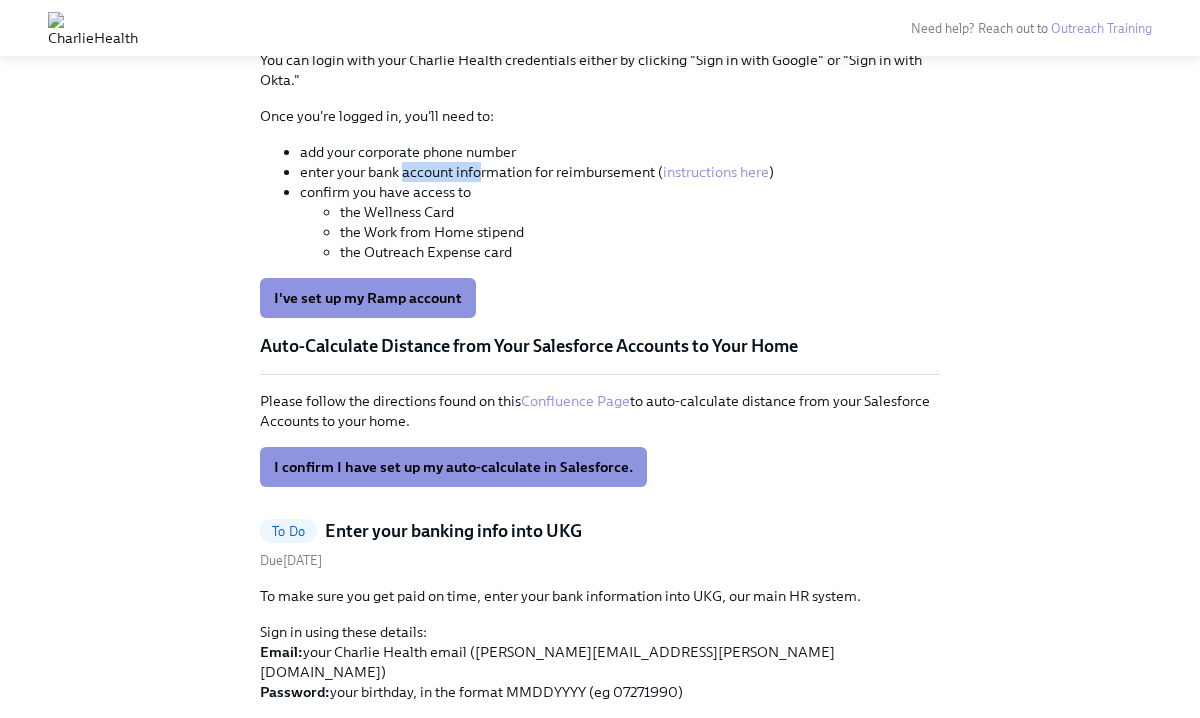drag, startPoint x: 403, startPoint y: 456, endPoint x: 483, endPoint y: 462, distance: 80.224686 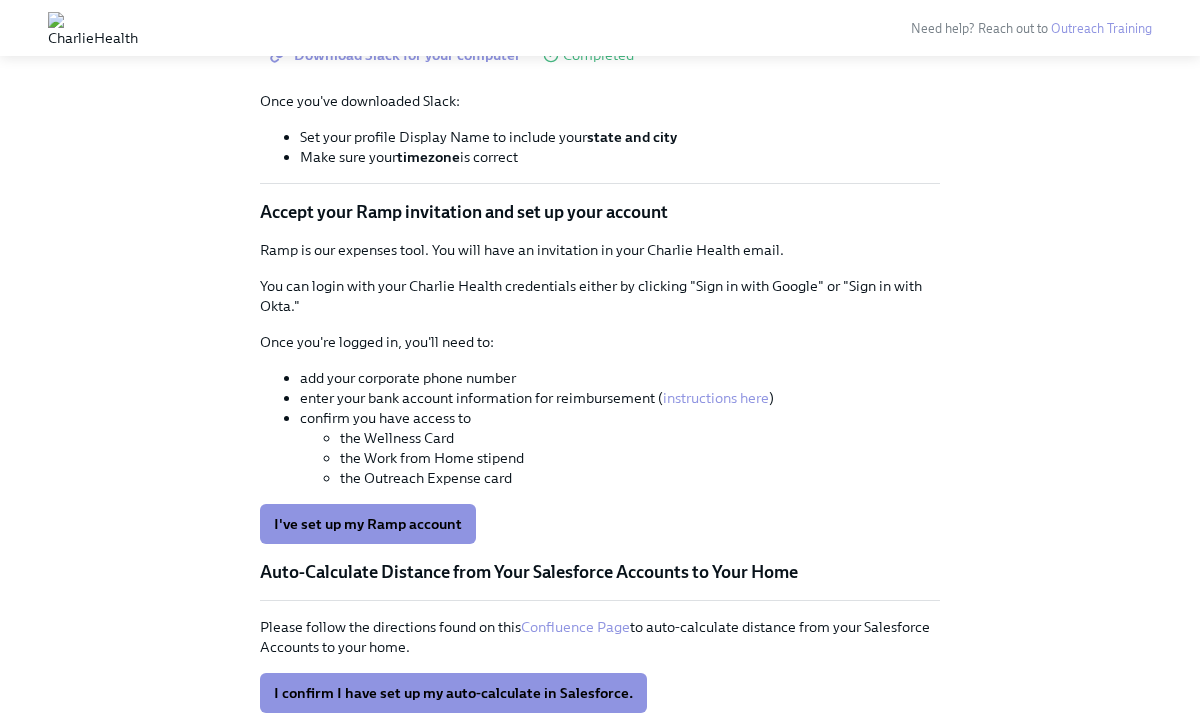 scroll, scrollTop: 2019, scrollLeft: 0, axis: vertical 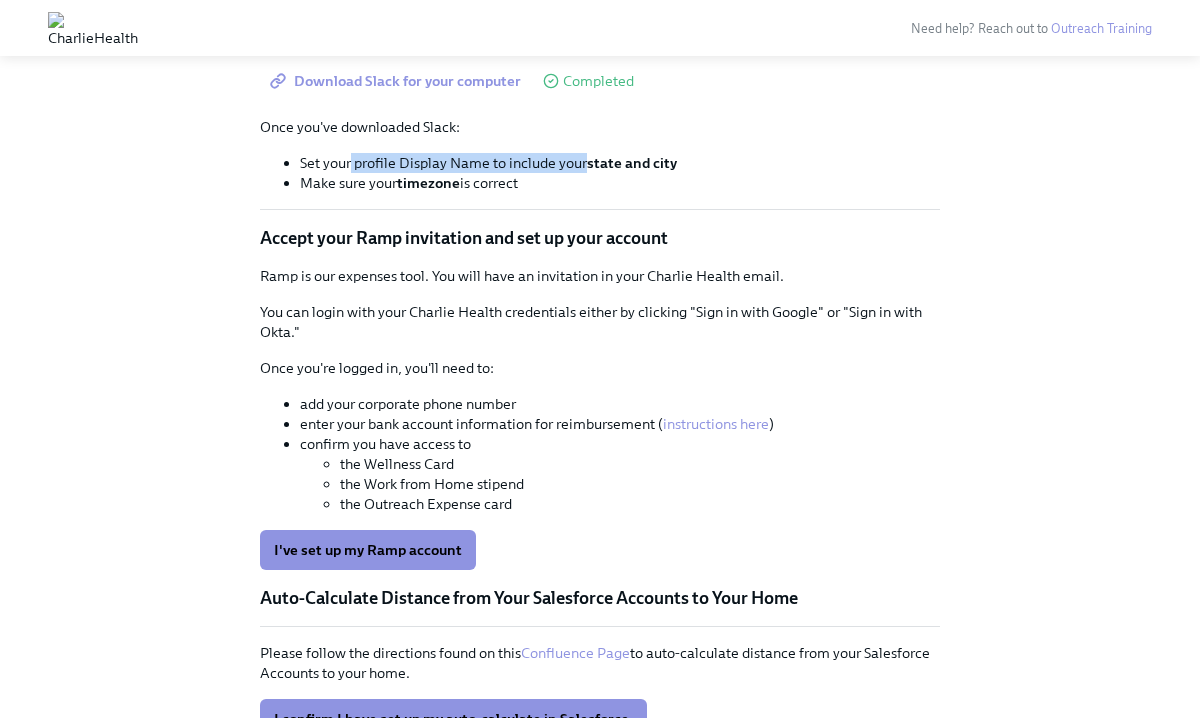 drag, startPoint x: 351, startPoint y: 456, endPoint x: 602, endPoint y: 461, distance: 251.04979 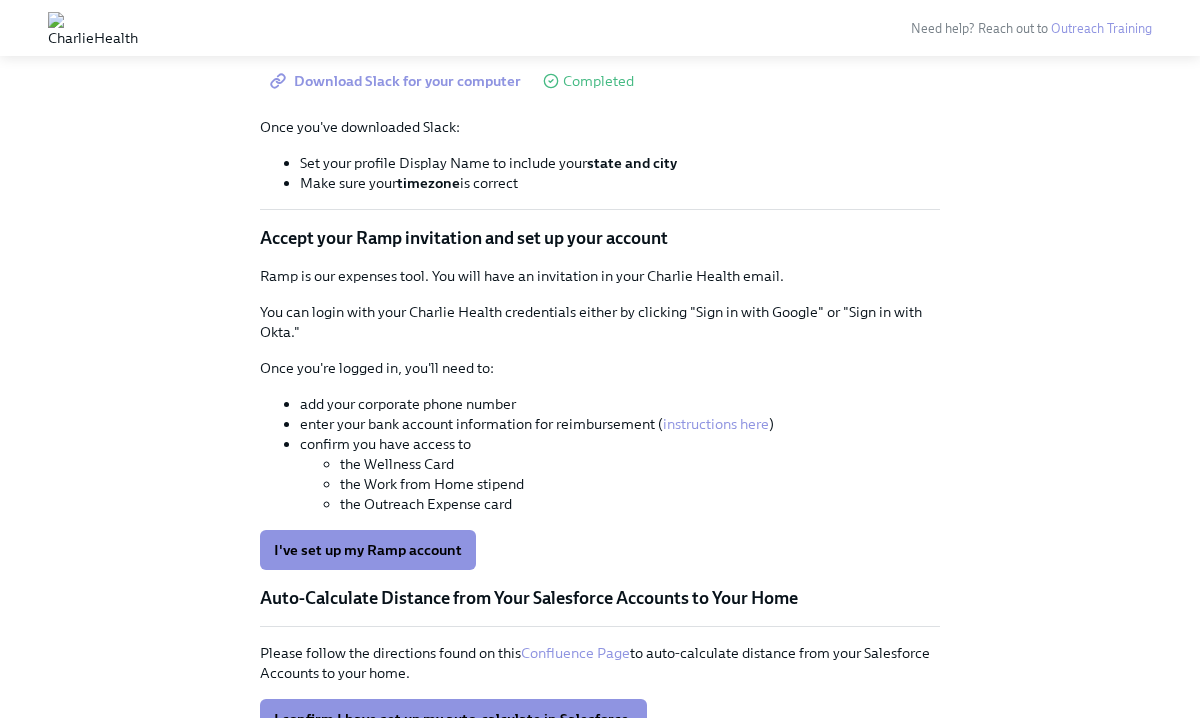 click on "Set your profile Display Name to include your  state and city" at bounding box center (620, 163) 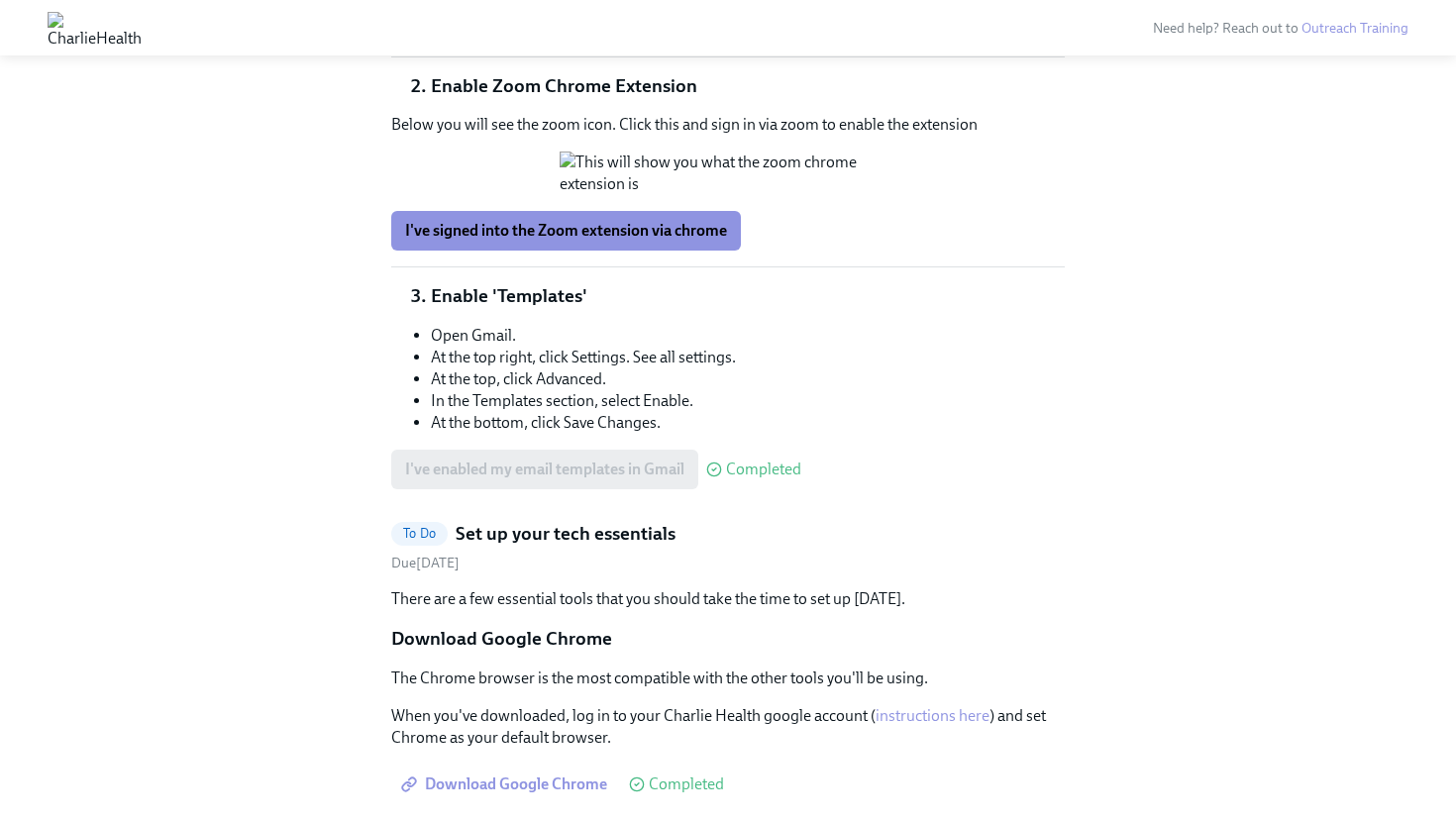 scroll, scrollTop: 1070, scrollLeft: 0, axis: vertical 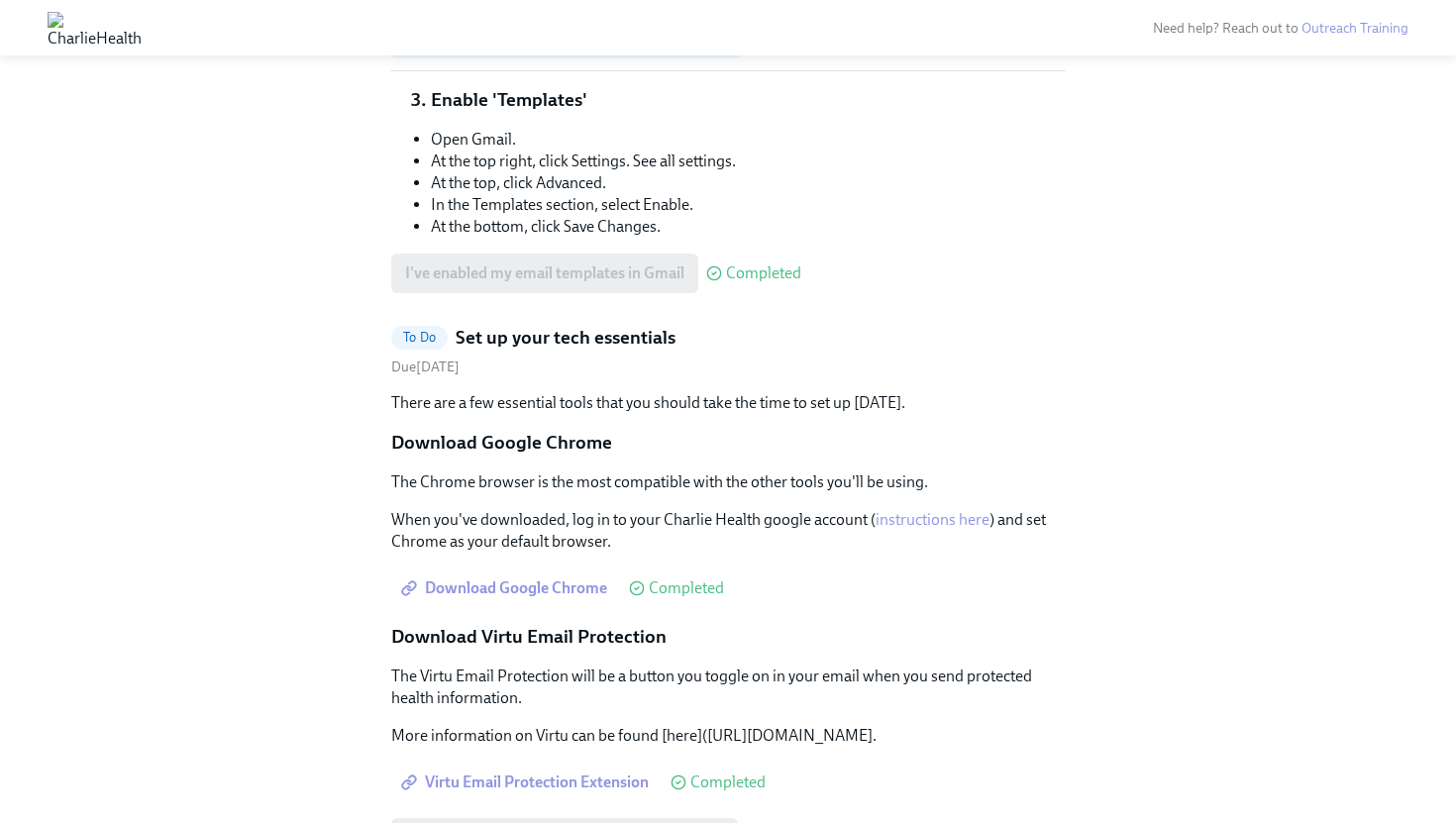 click on "I've signed into the Zoom extension via chrome" at bounding box center [566, 35] 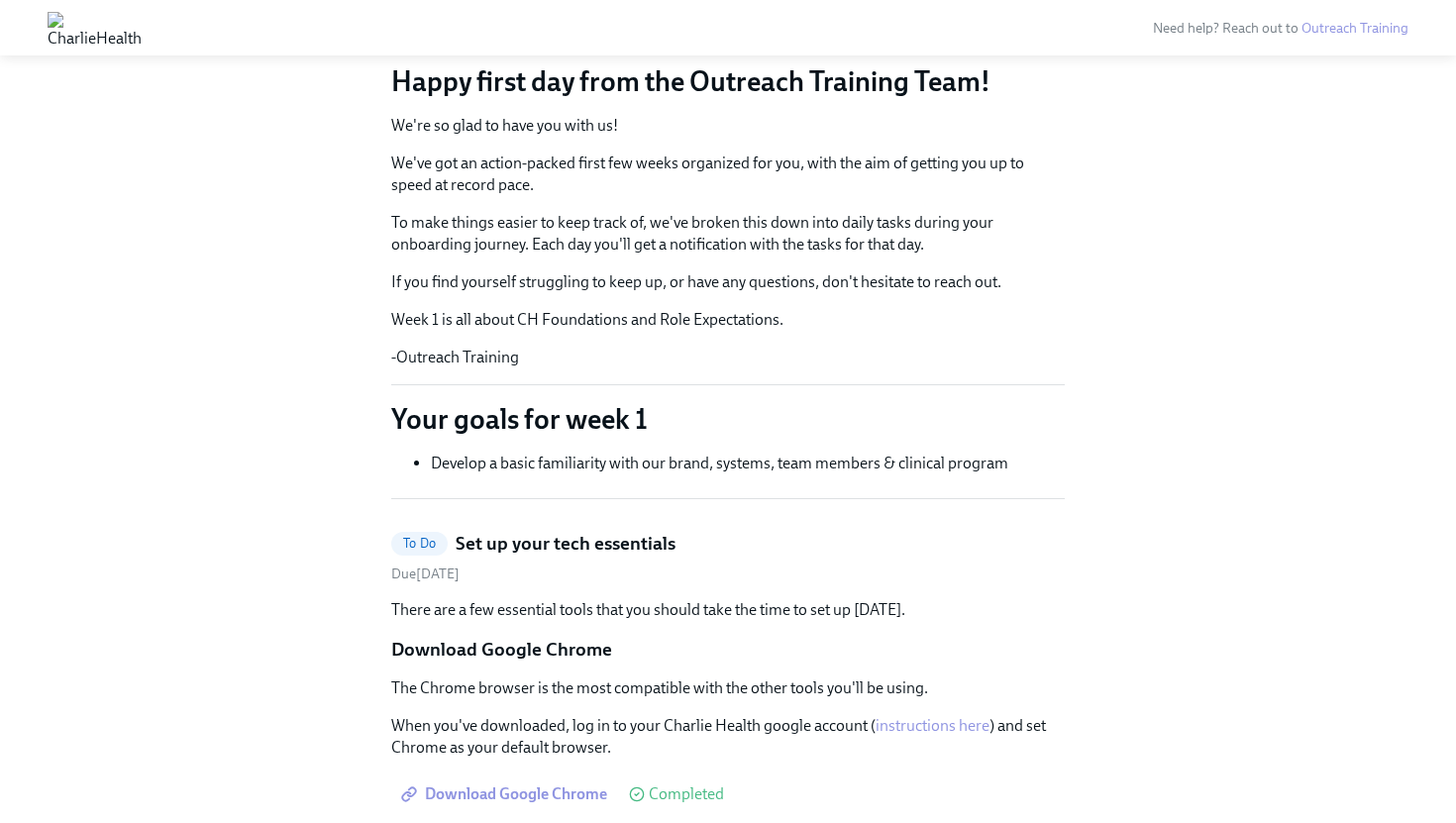 scroll, scrollTop: 0, scrollLeft: 0, axis: both 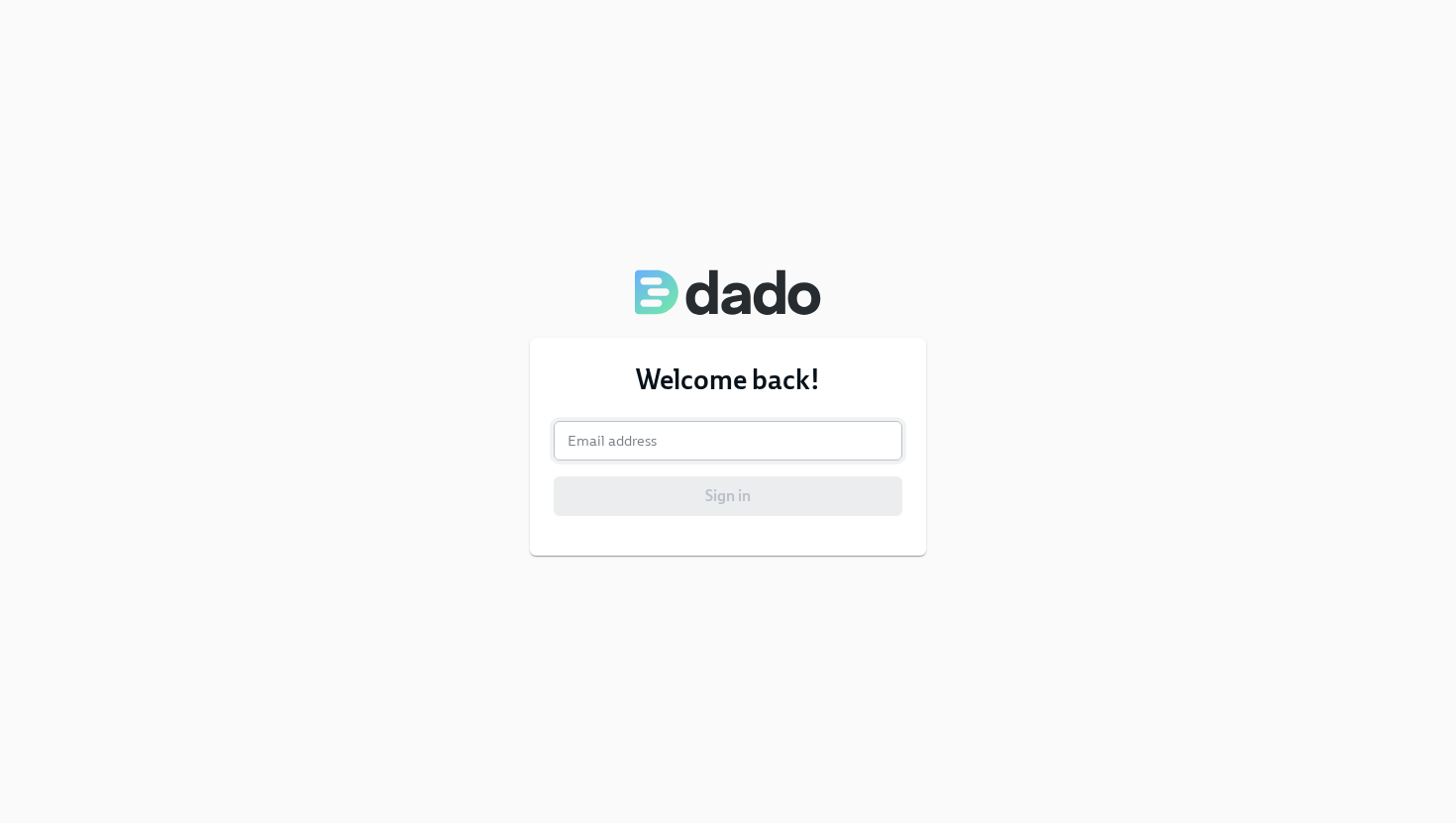 click at bounding box center [728, 441] 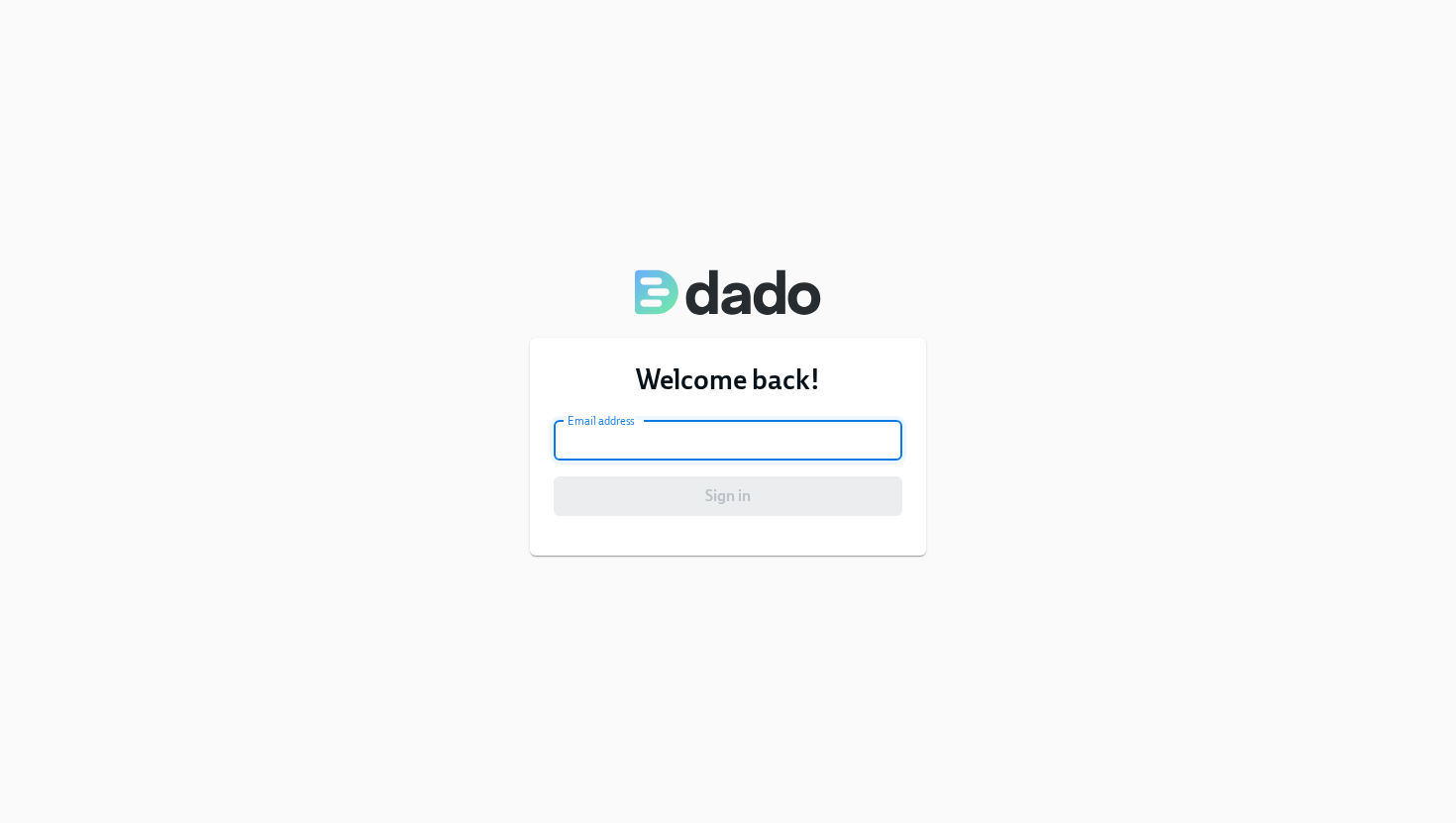 type on "nick.sandoval@charliehealth.com" 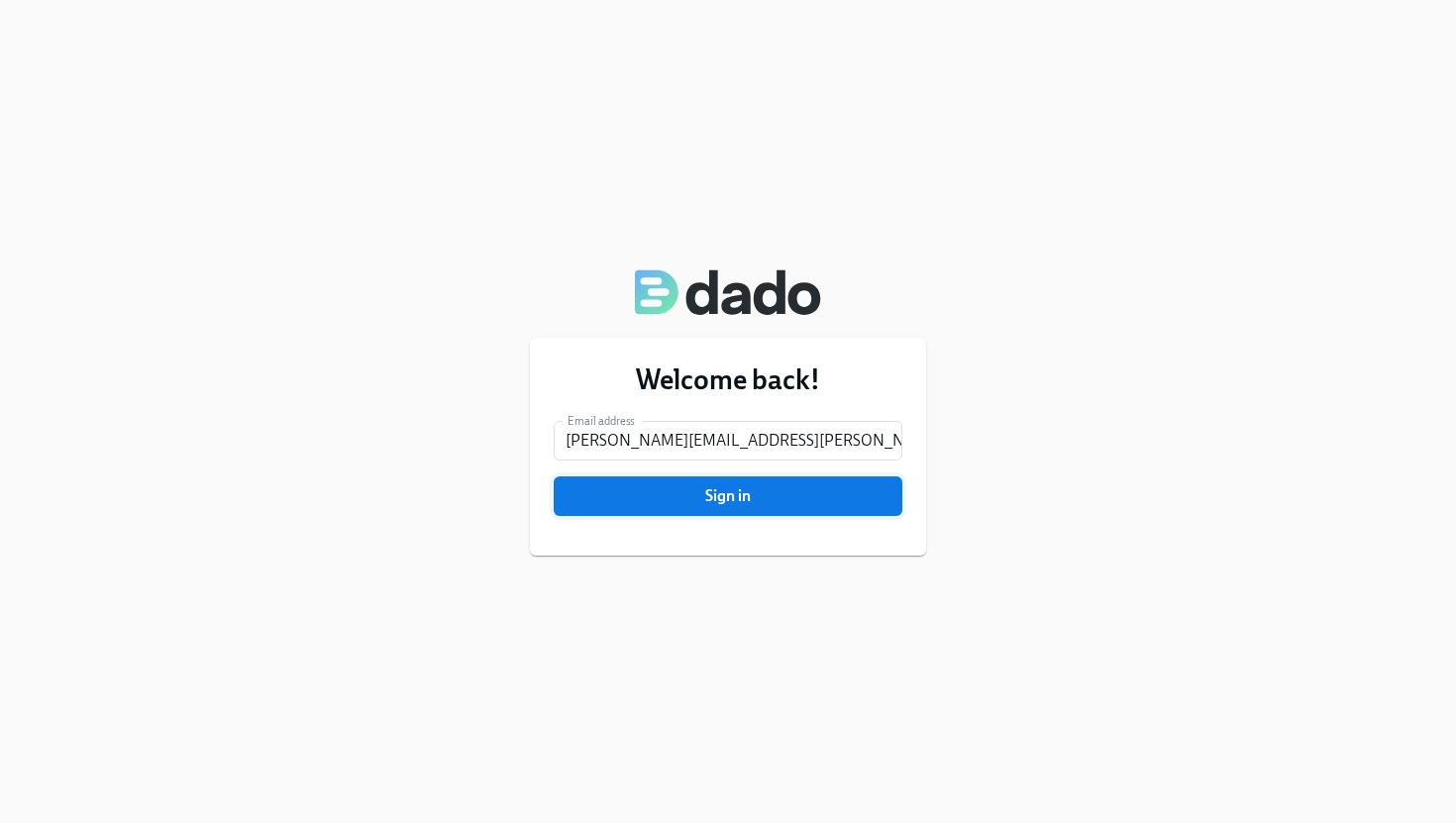 click on "Sign in" at bounding box center (728, 496) 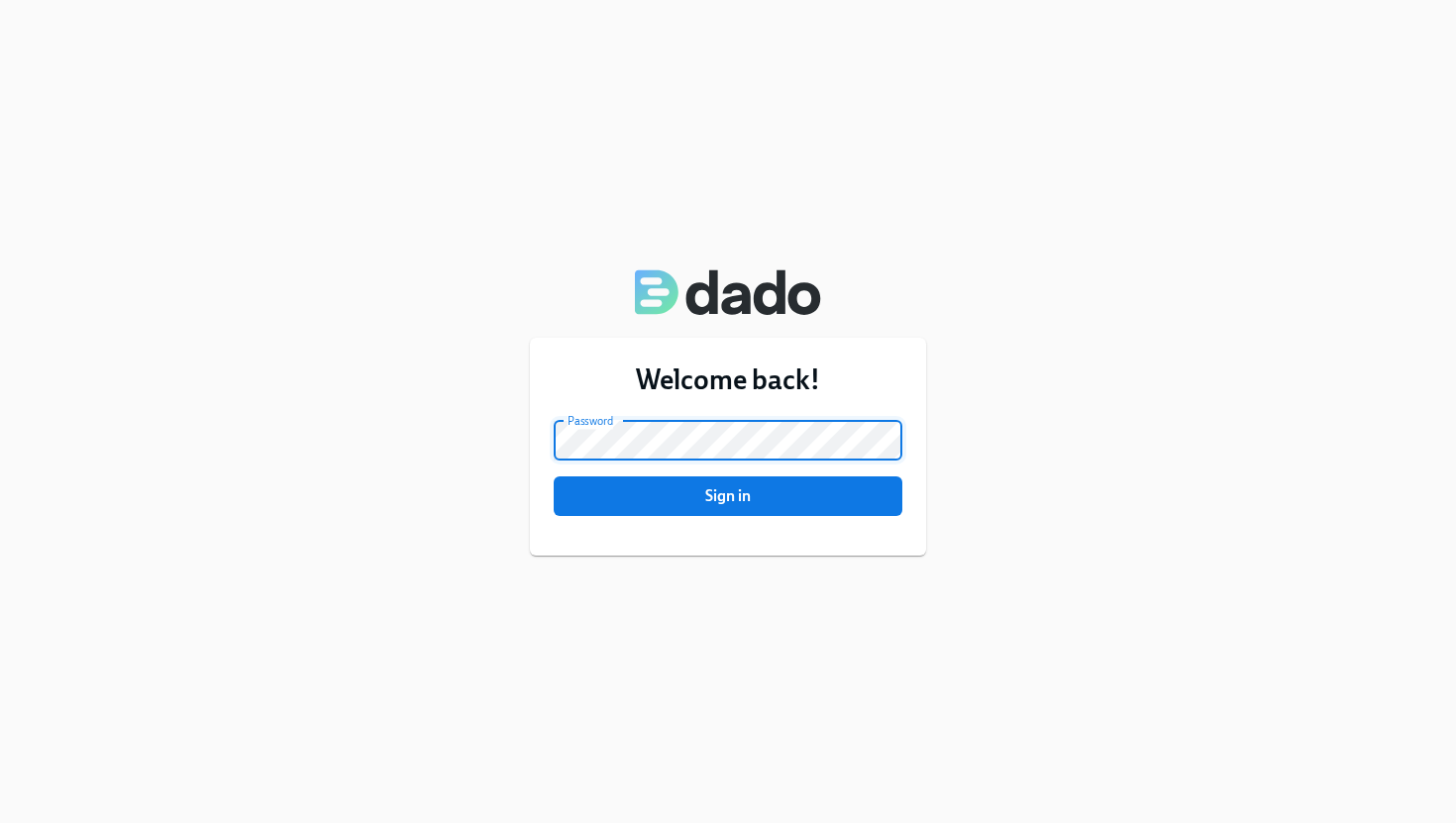 click on "Sign in" at bounding box center [728, 496] 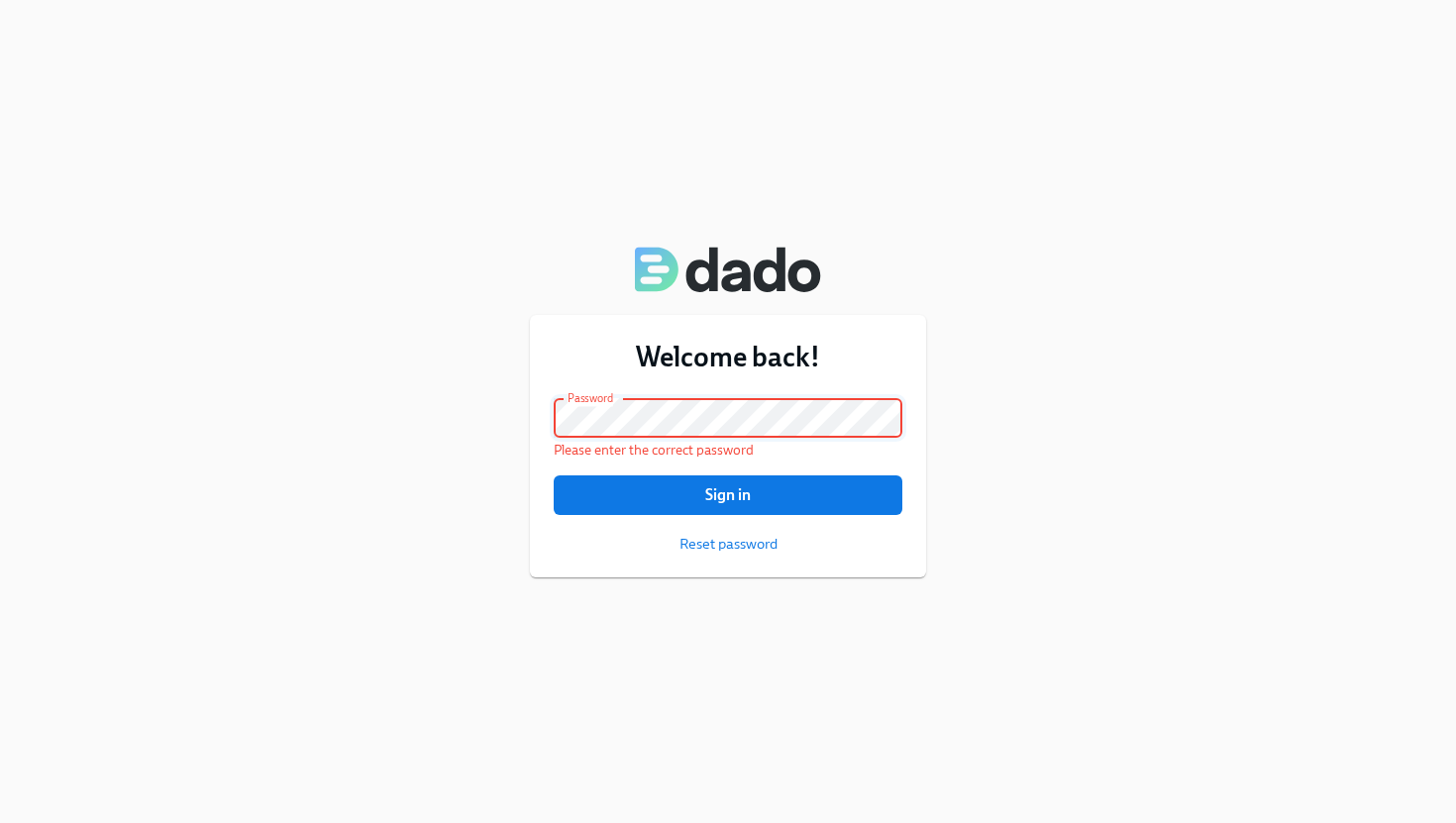 click on "Sign in" at bounding box center (728, 495) 